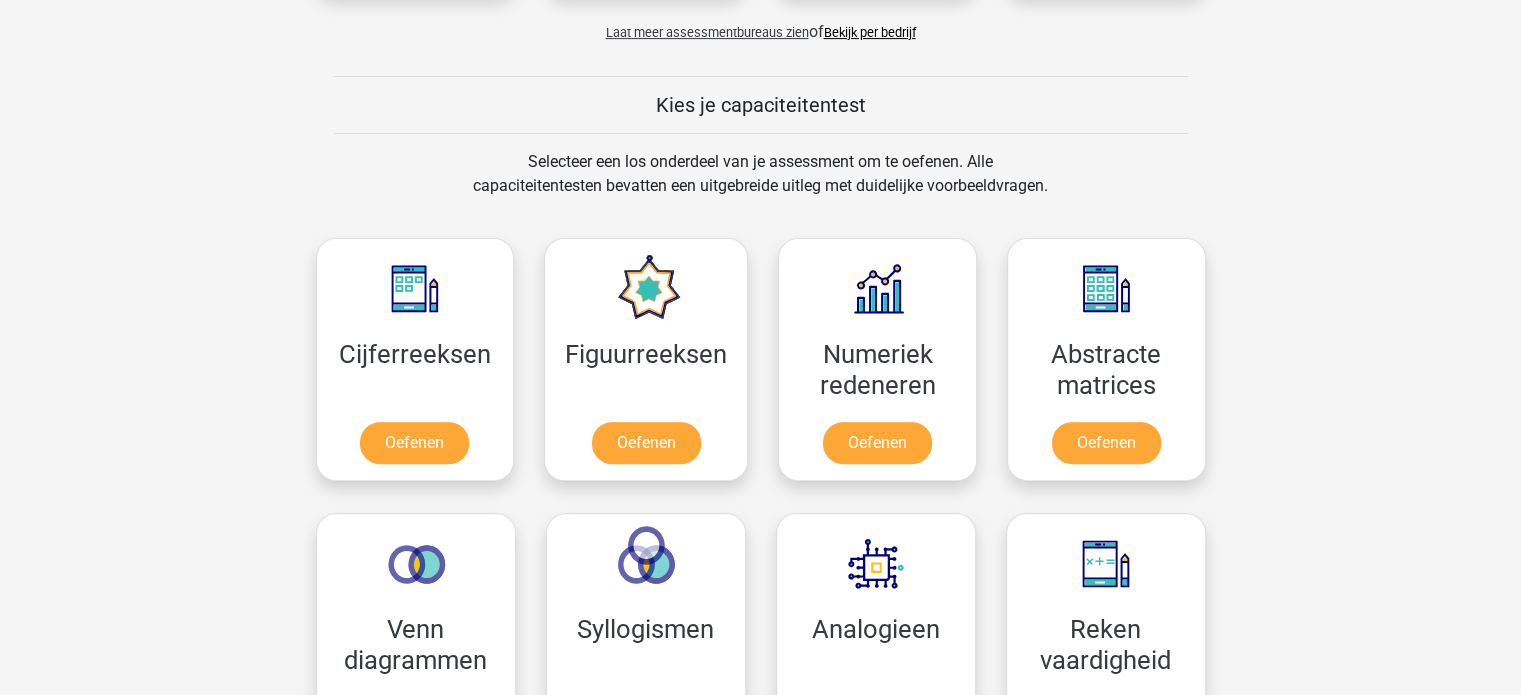 scroll, scrollTop: 800, scrollLeft: 0, axis: vertical 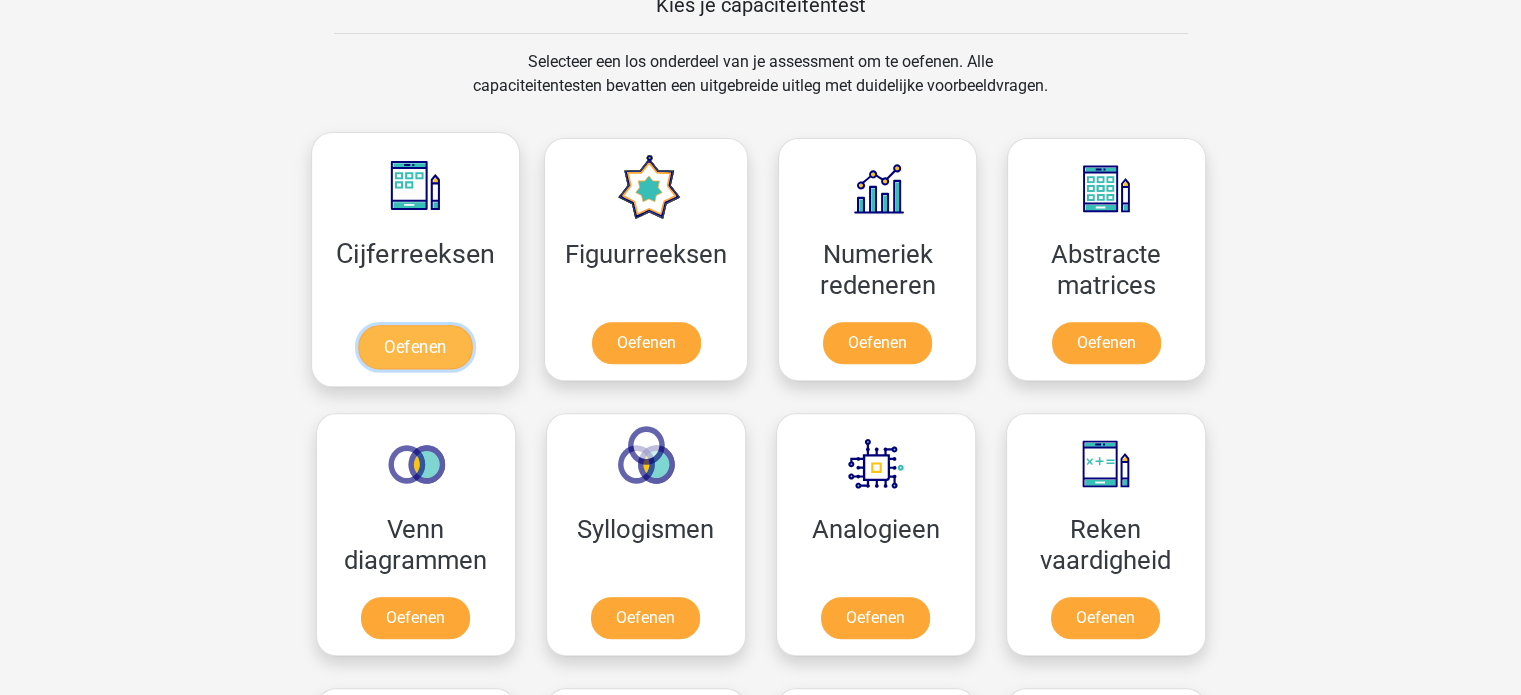 click on "Oefenen" at bounding box center [415, 347] 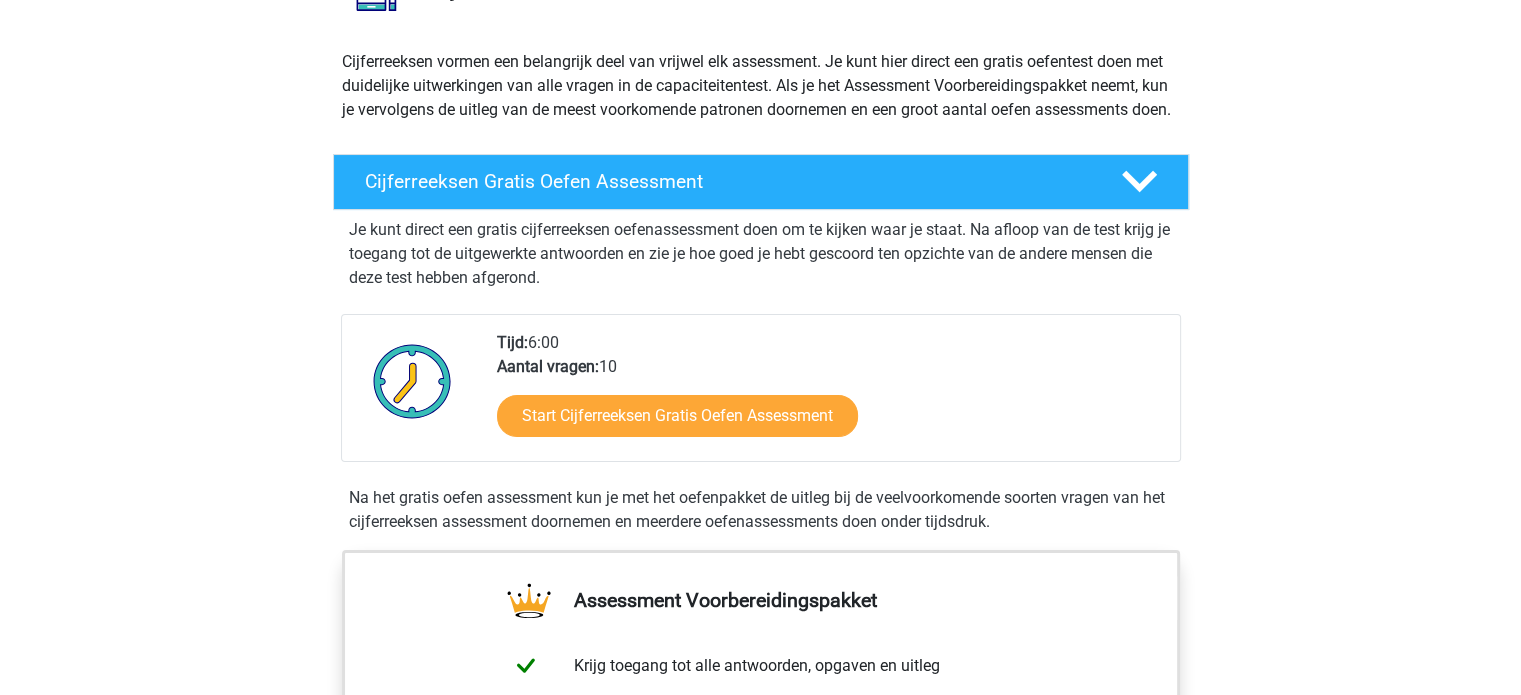 scroll, scrollTop: 300, scrollLeft: 0, axis: vertical 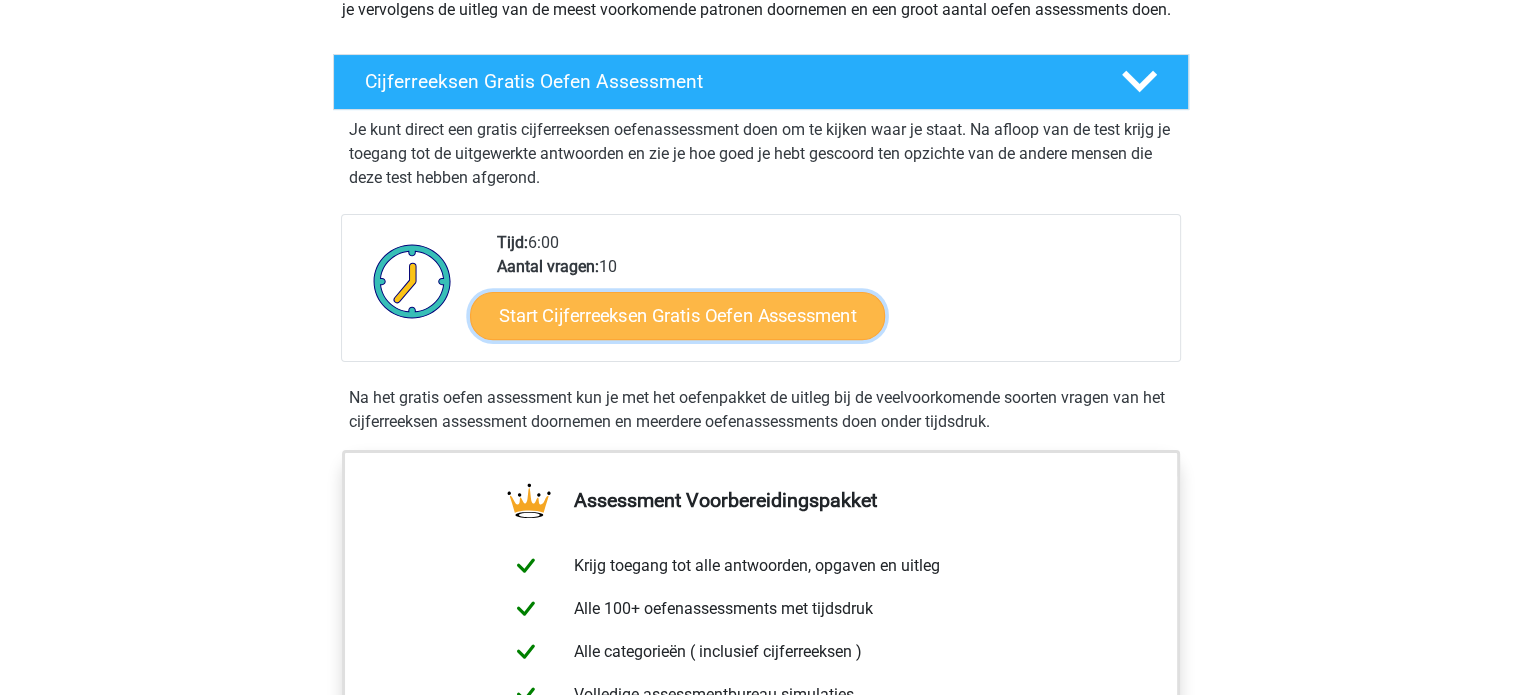 click on "Start Cijferreeksen
Gratis Oefen Assessment" at bounding box center [677, 315] 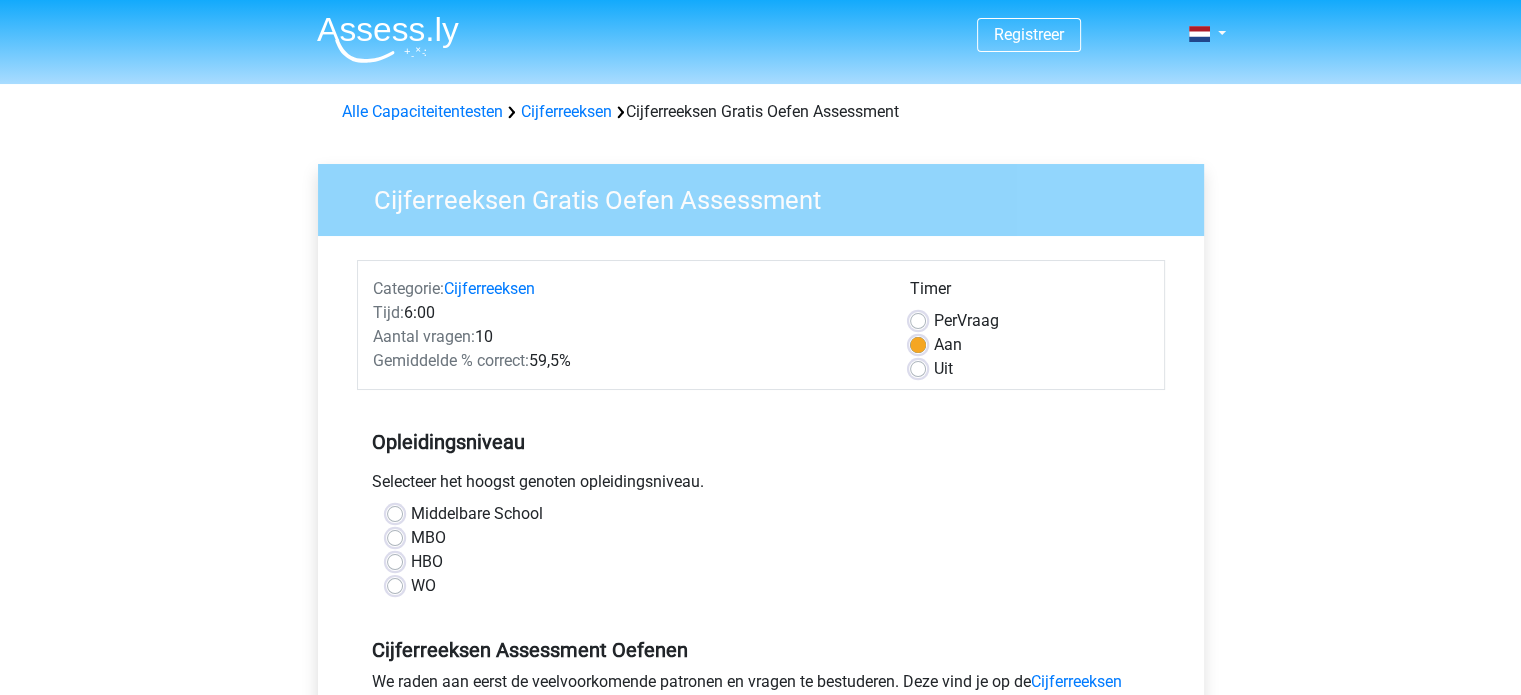 scroll, scrollTop: 100, scrollLeft: 0, axis: vertical 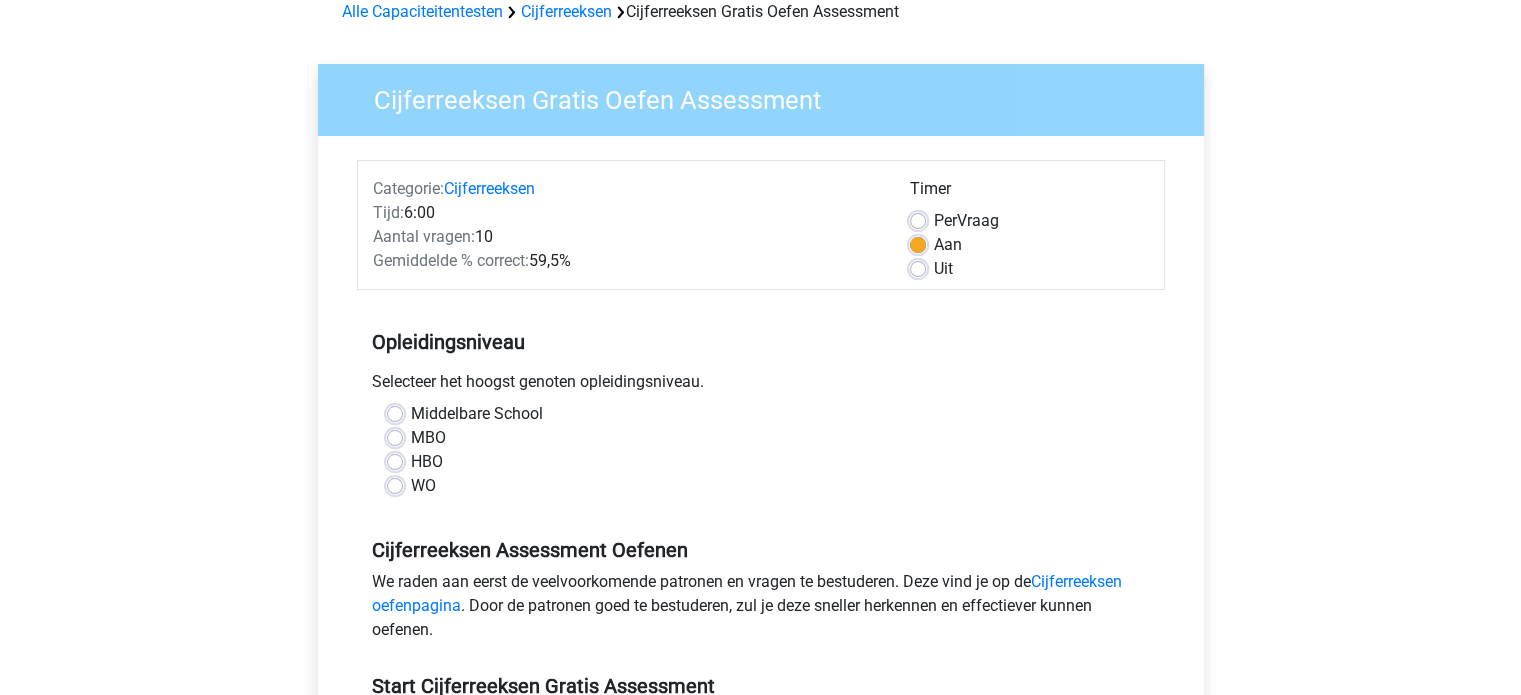 click on "Middelbare School" at bounding box center (477, 414) 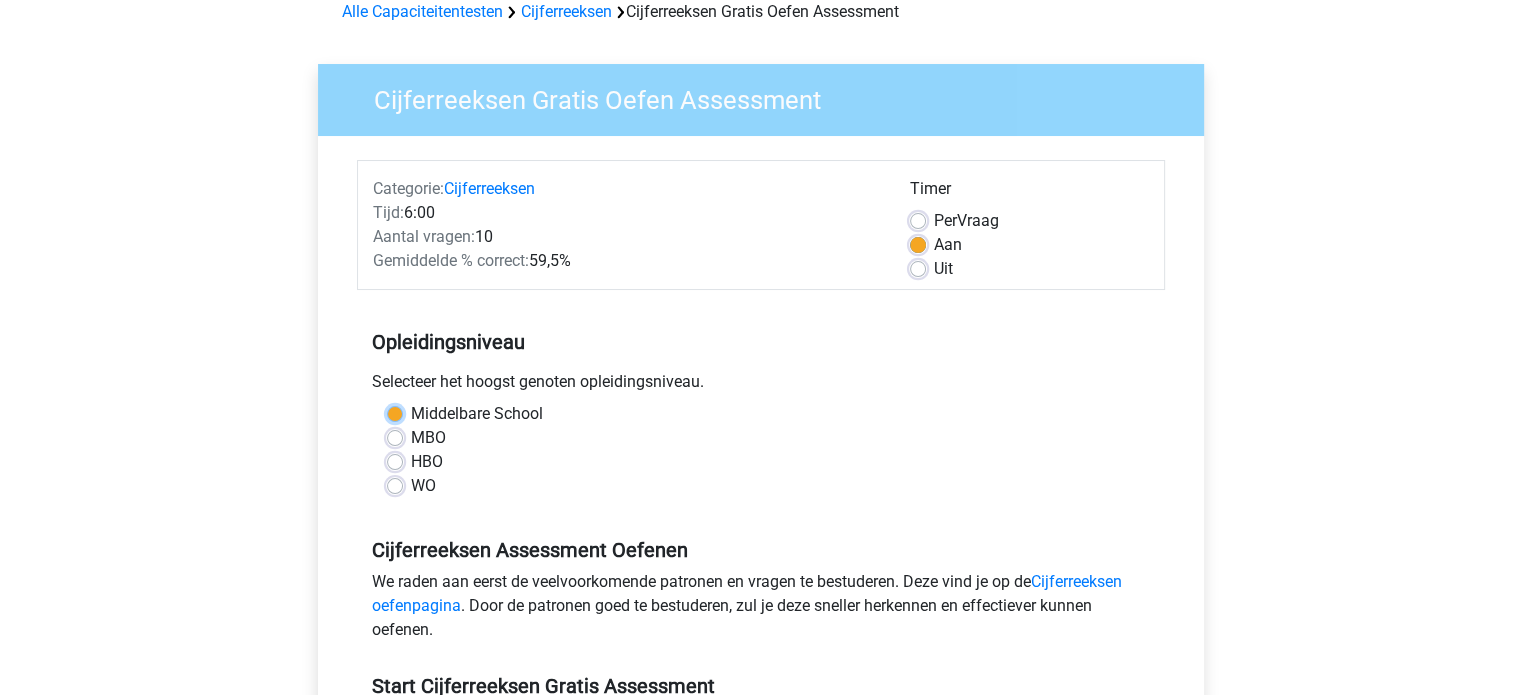 click on "Middelbare School" at bounding box center (395, 412) 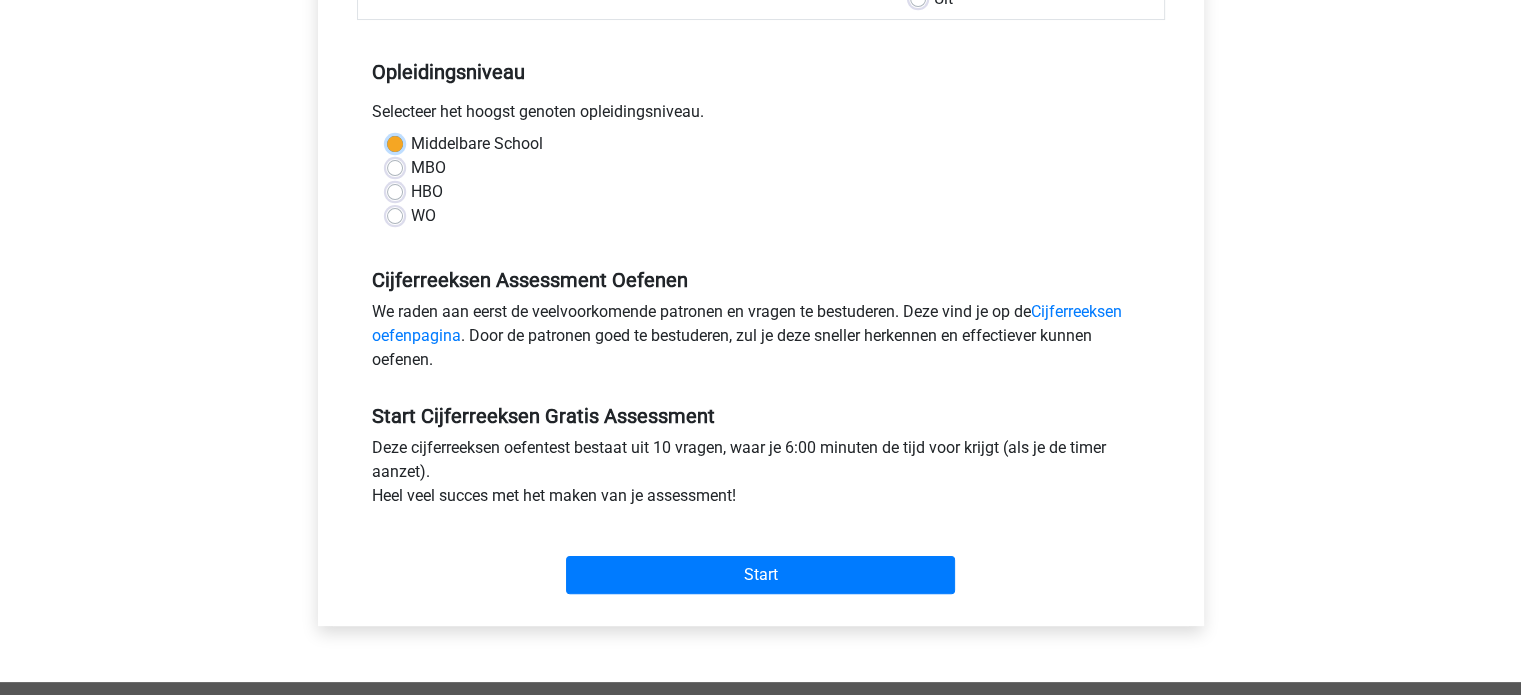 scroll, scrollTop: 400, scrollLeft: 0, axis: vertical 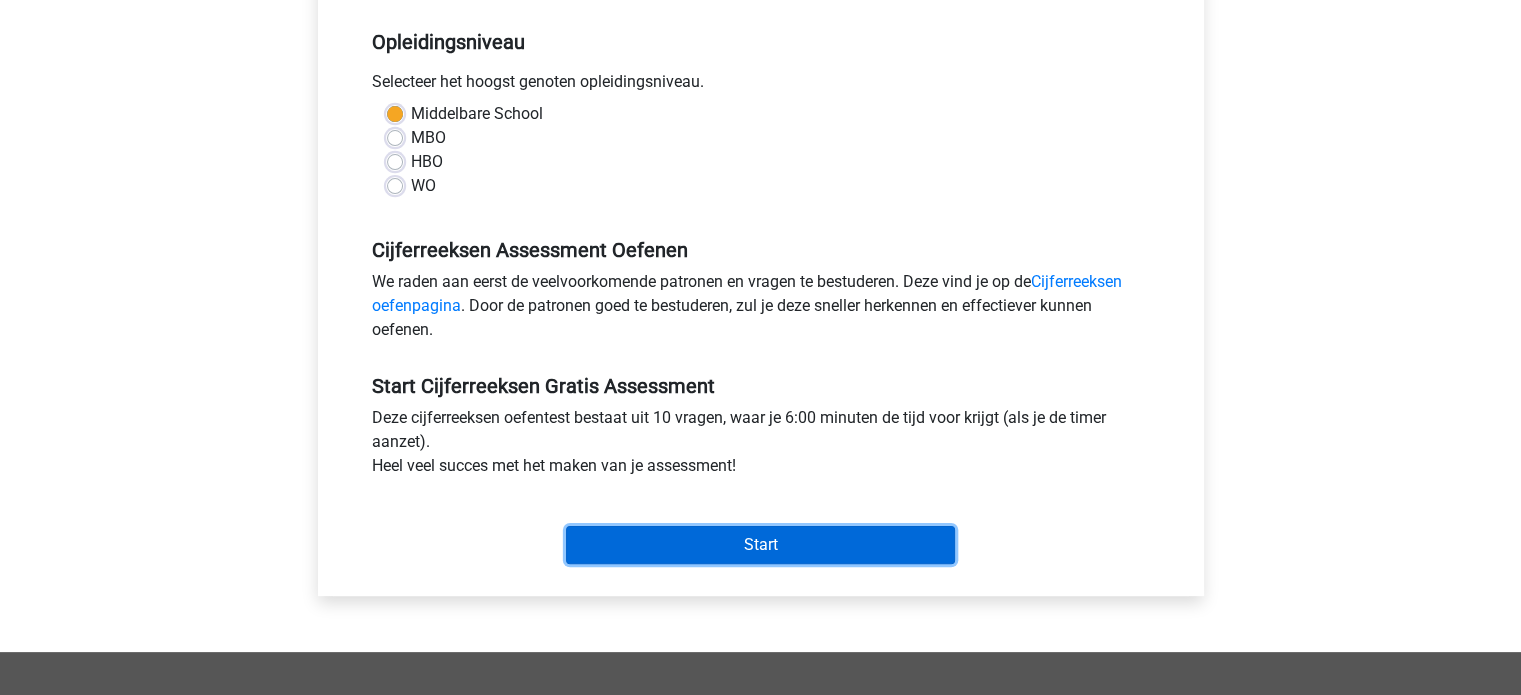 click on "Start" at bounding box center [760, 545] 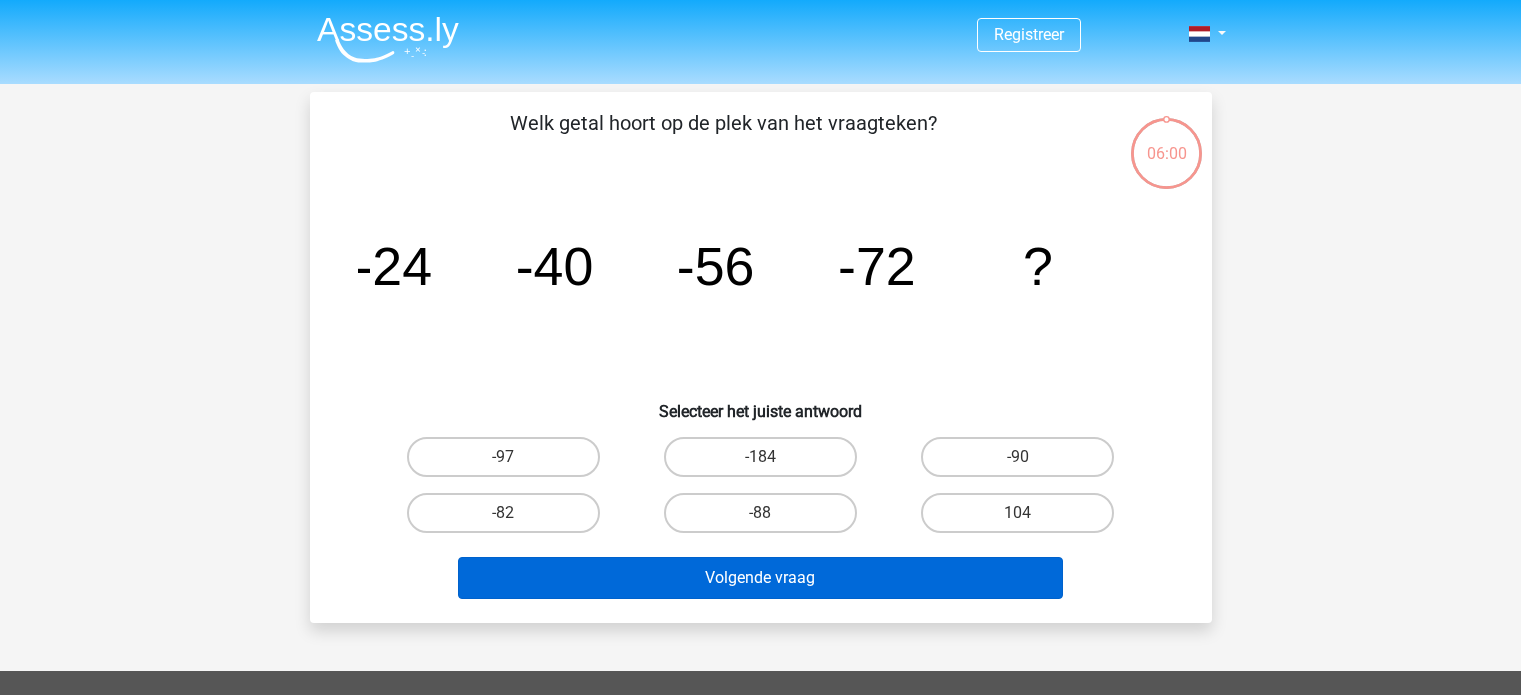 scroll, scrollTop: 0, scrollLeft: 0, axis: both 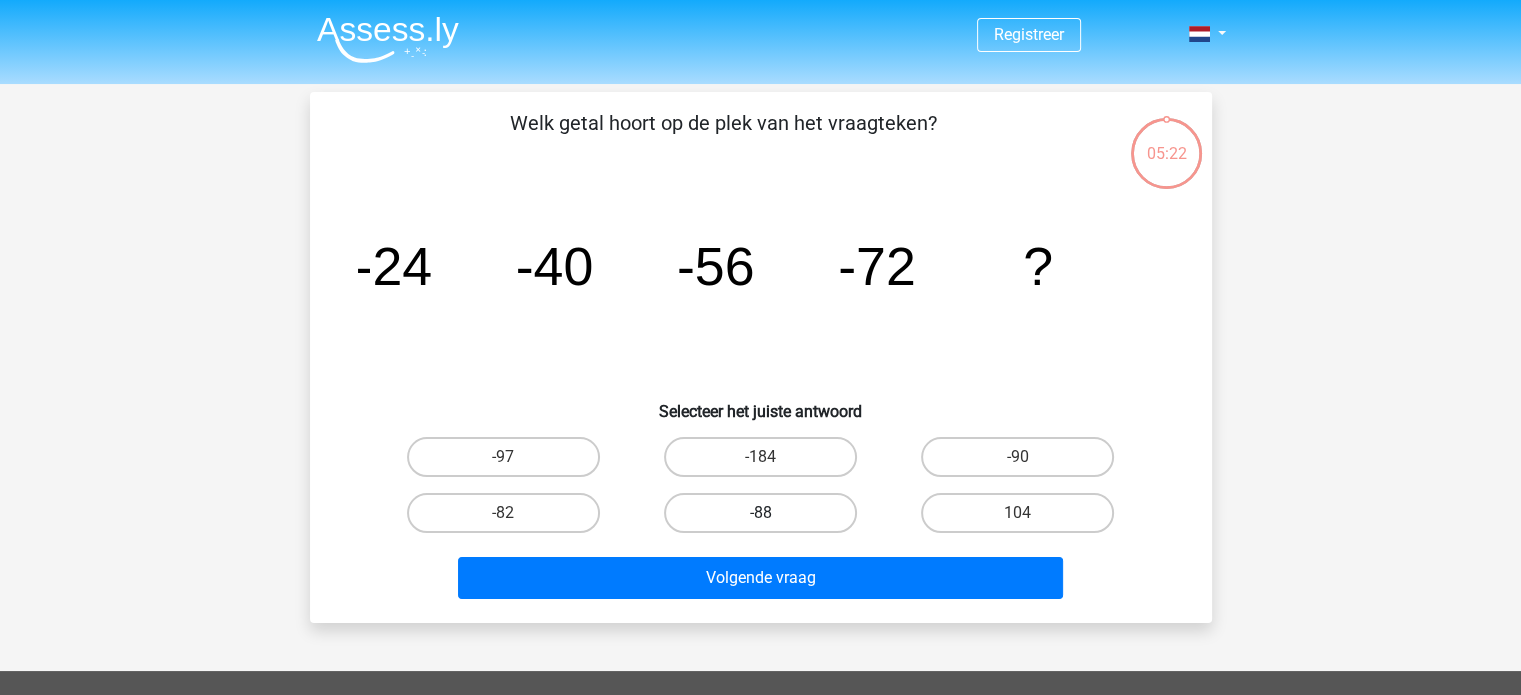 click on "-88" at bounding box center (760, 513) 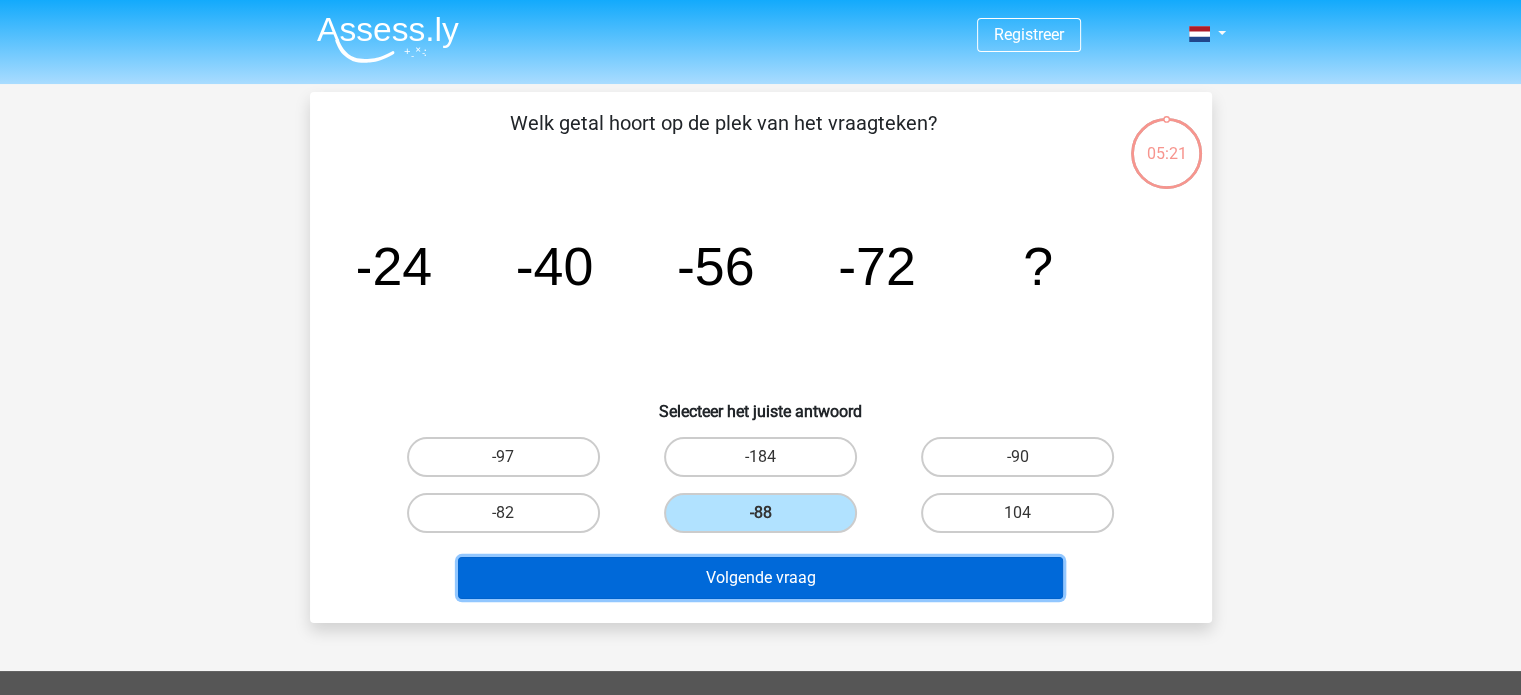 click on "Volgende vraag" at bounding box center [760, 578] 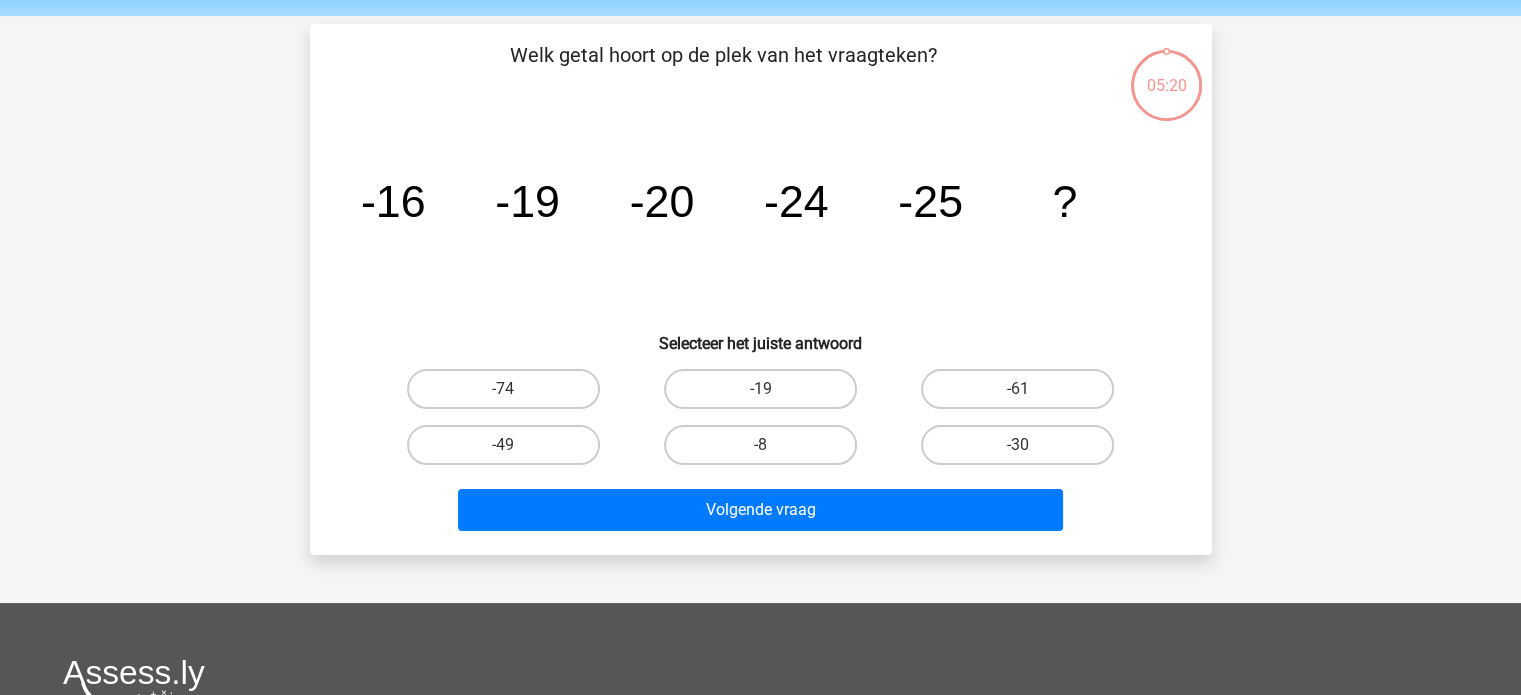 scroll, scrollTop: 92, scrollLeft: 0, axis: vertical 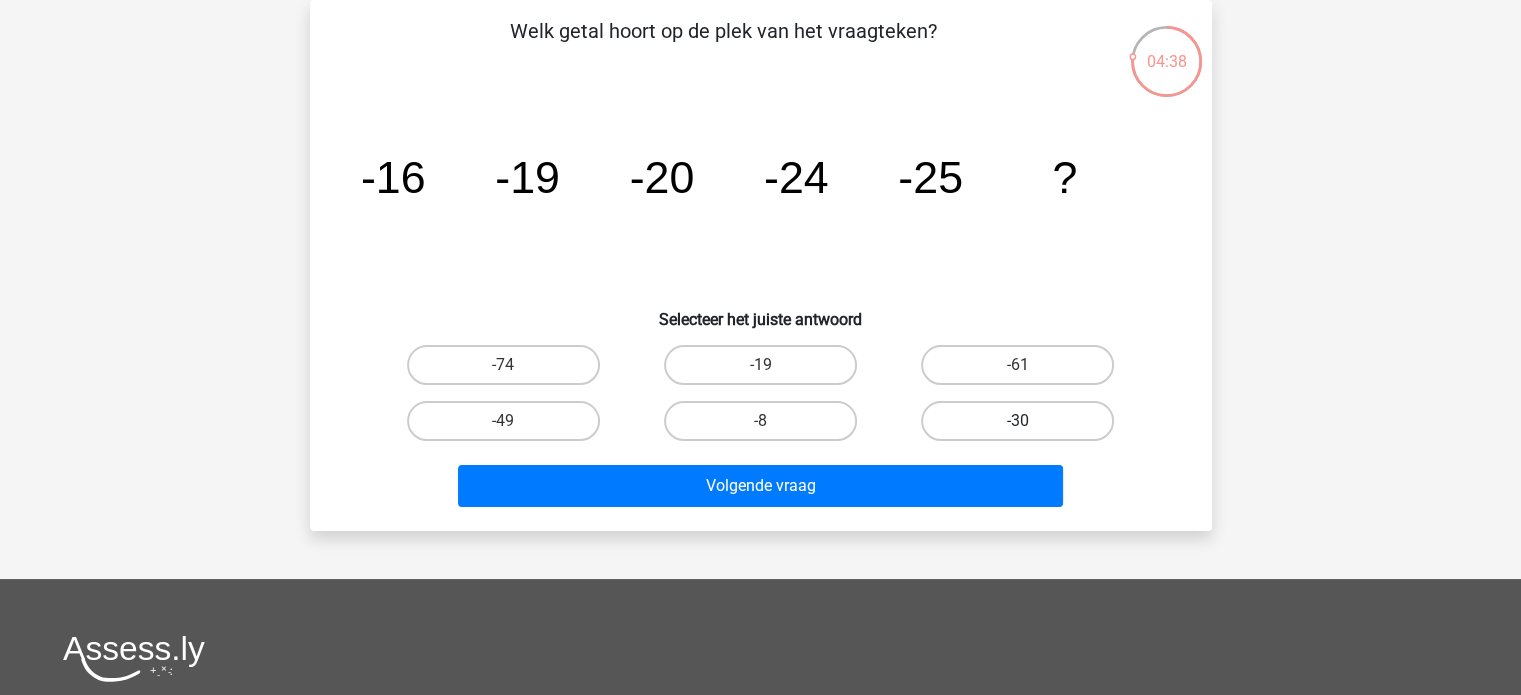 click on "-30" at bounding box center [1017, 421] 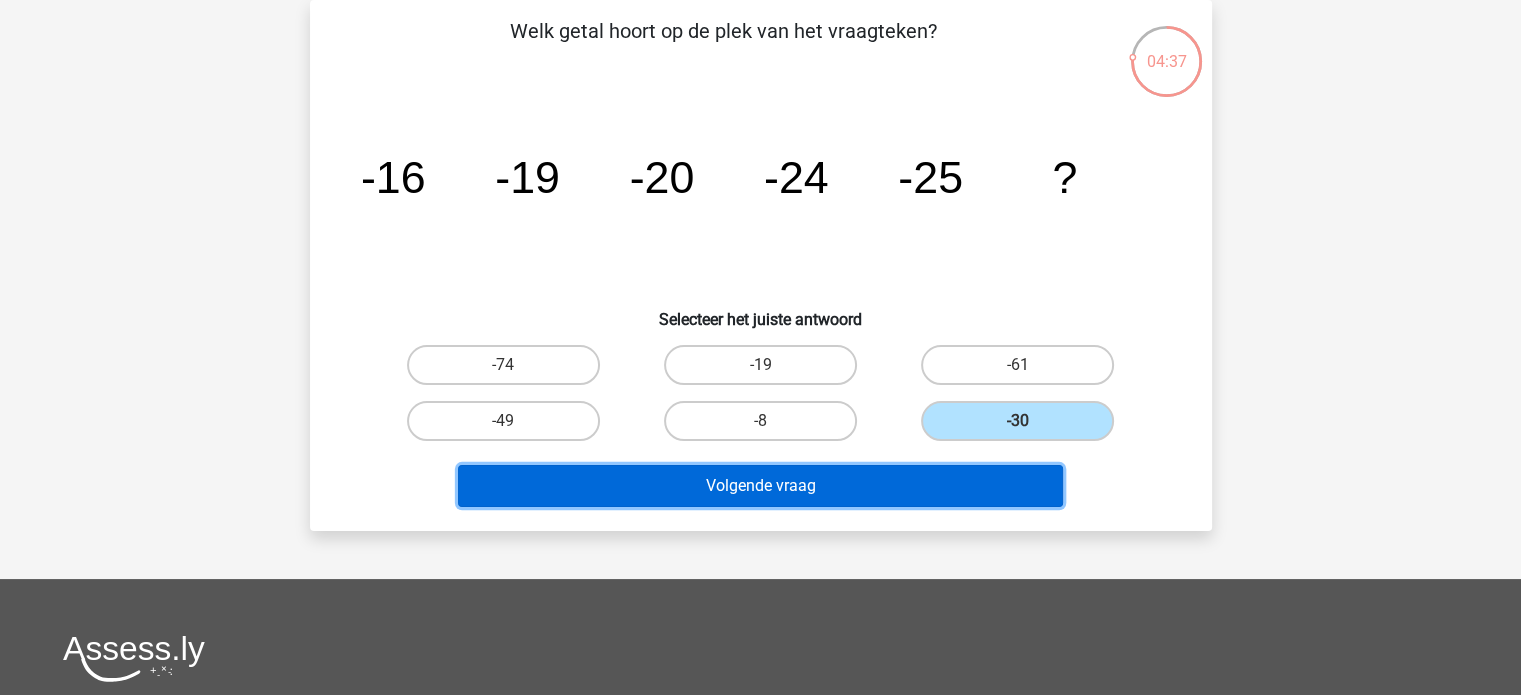 click on "Volgende vraag" at bounding box center [760, 486] 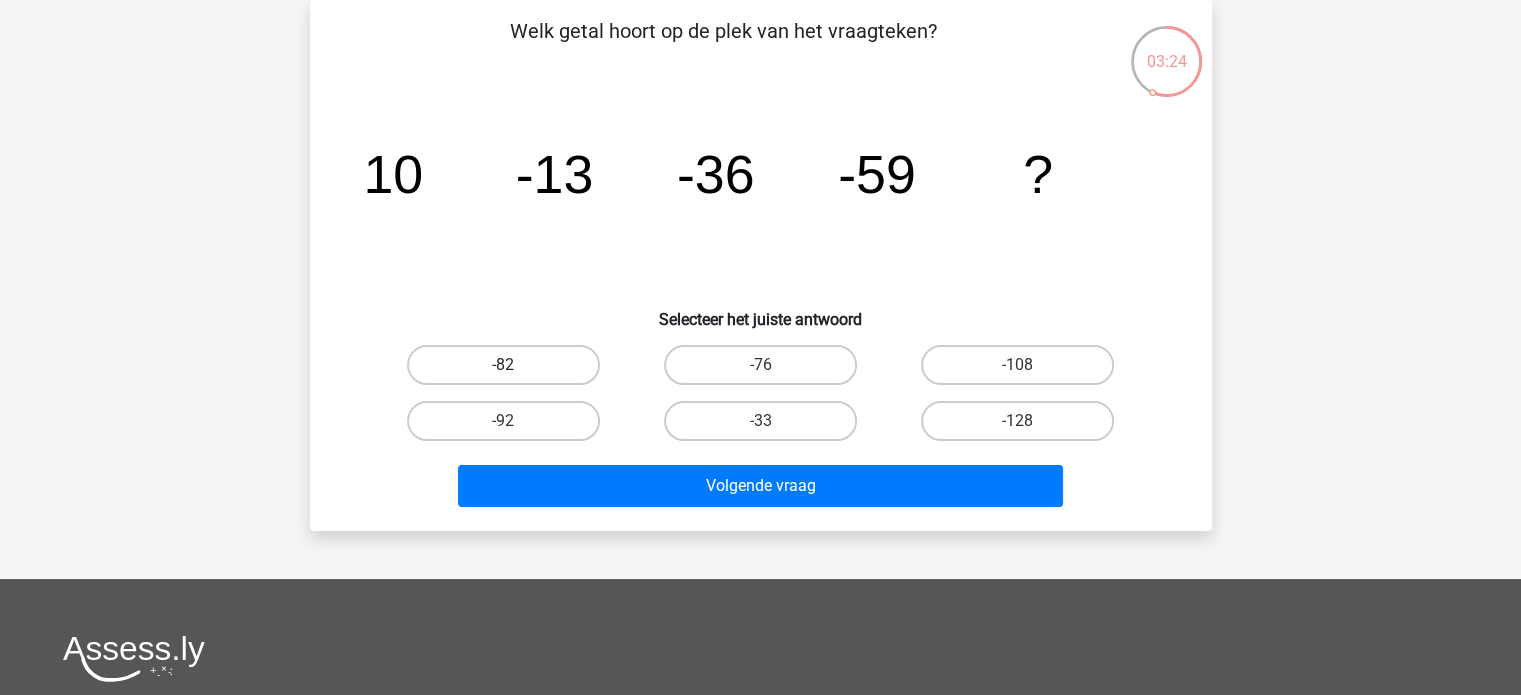 click on "-82" at bounding box center [503, 365] 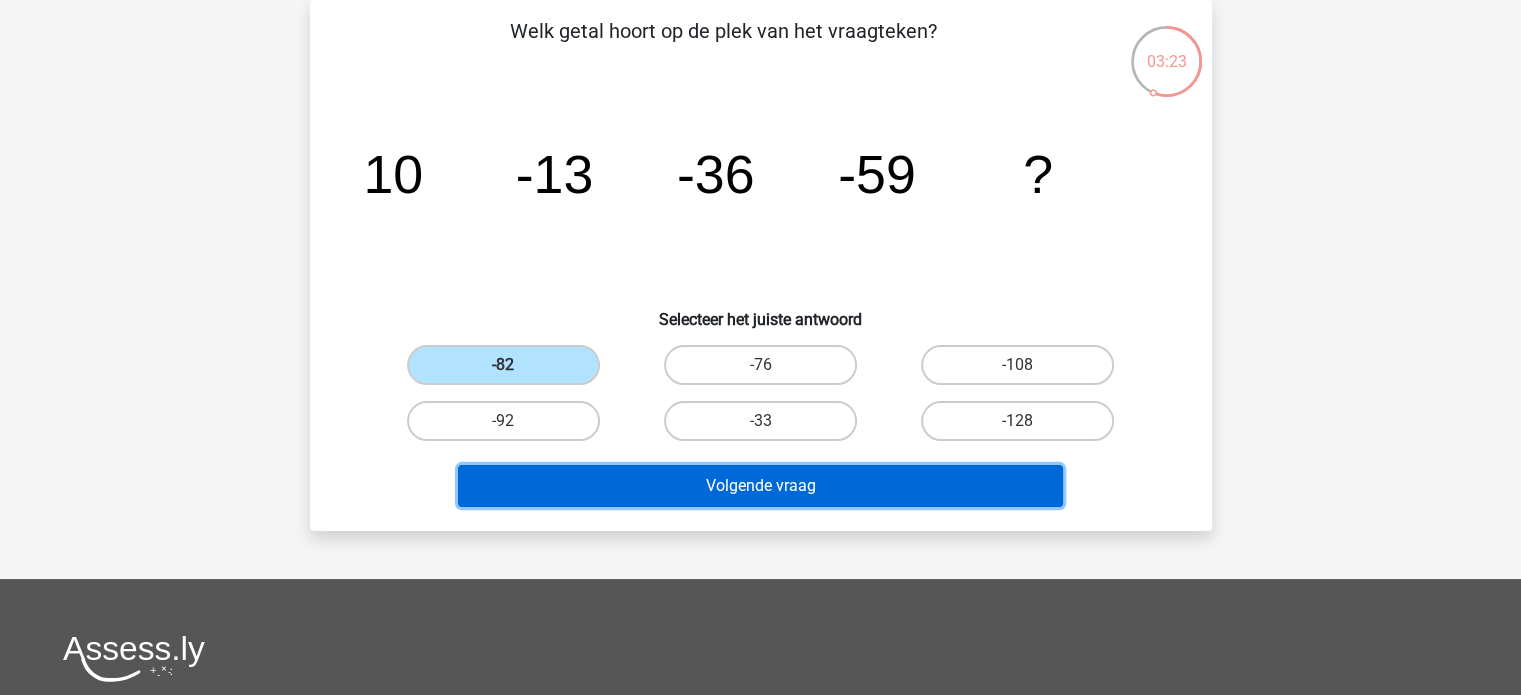 click on "Volgende vraag" at bounding box center [760, 486] 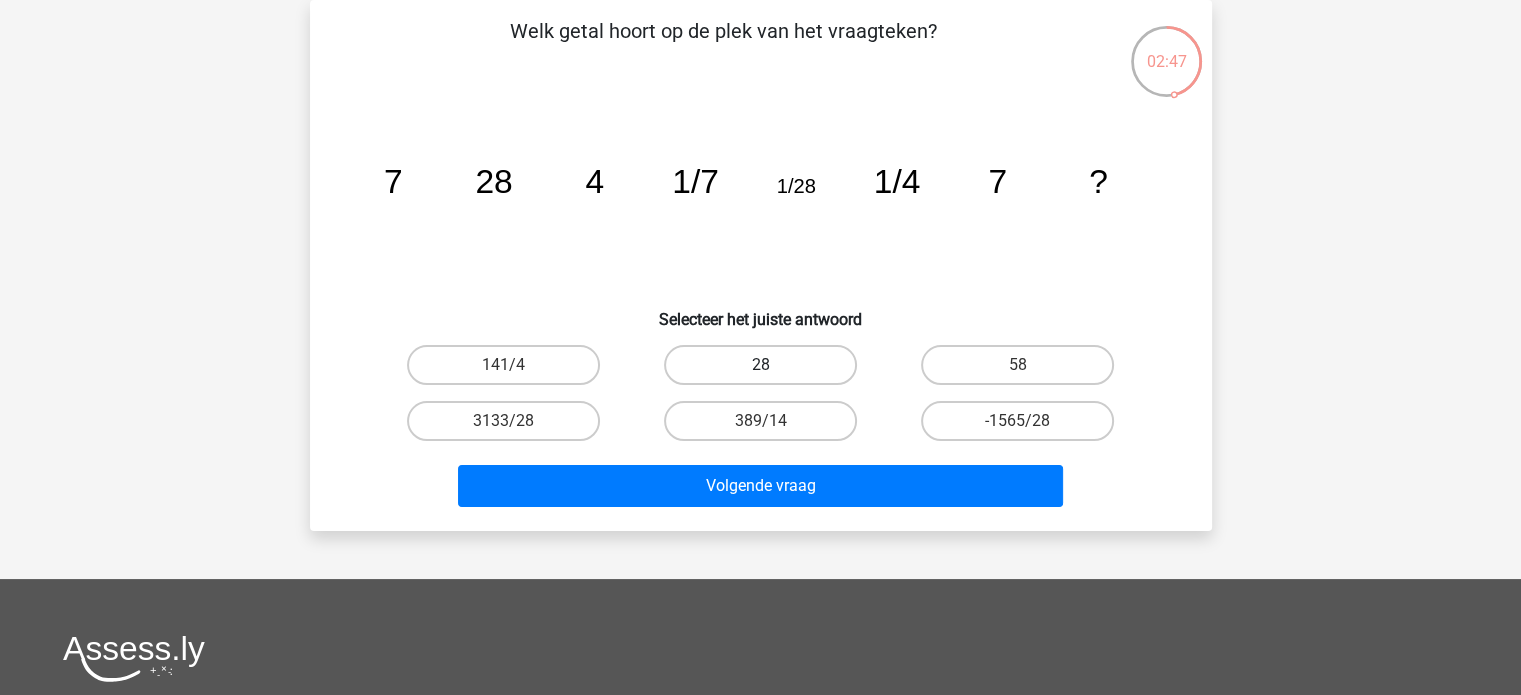 click on "28" at bounding box center (760, 365) 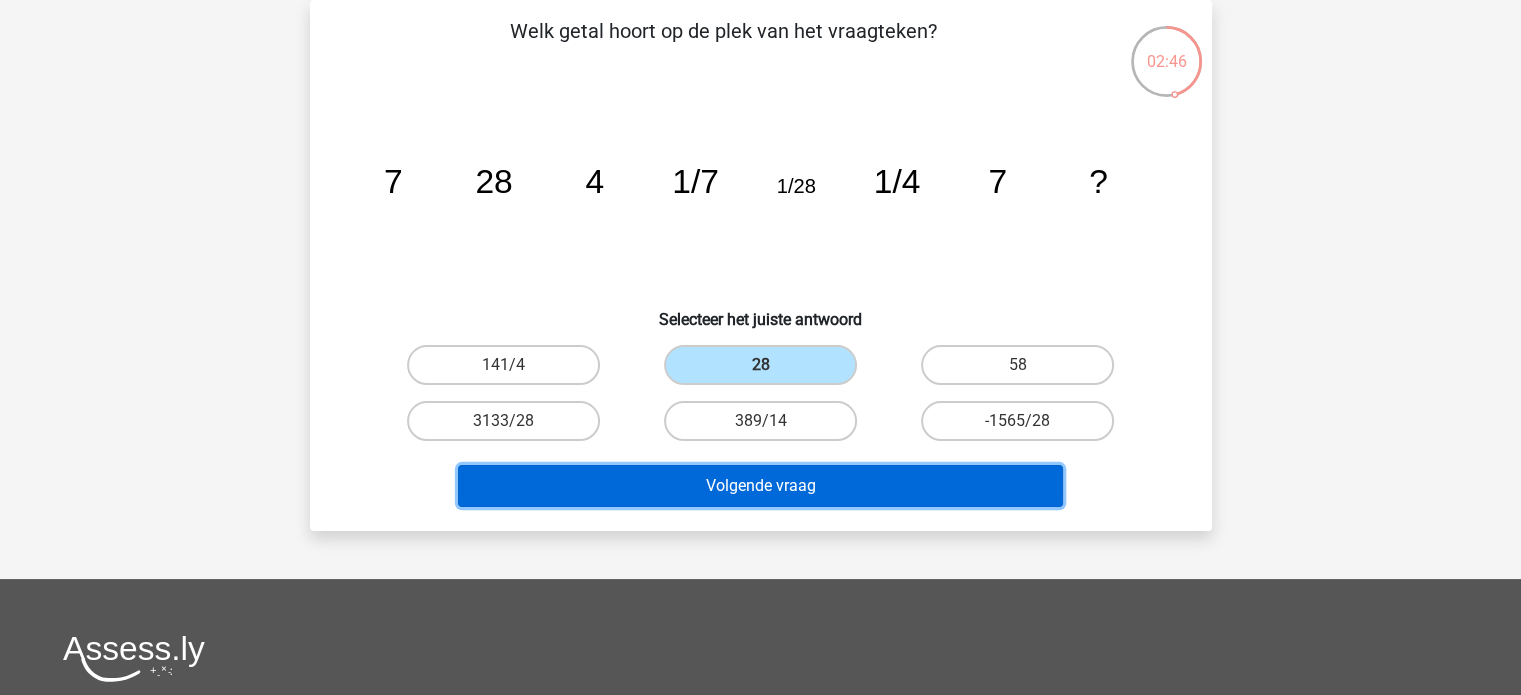 click on "Volgende vraag" at bounding box center (760, 486) 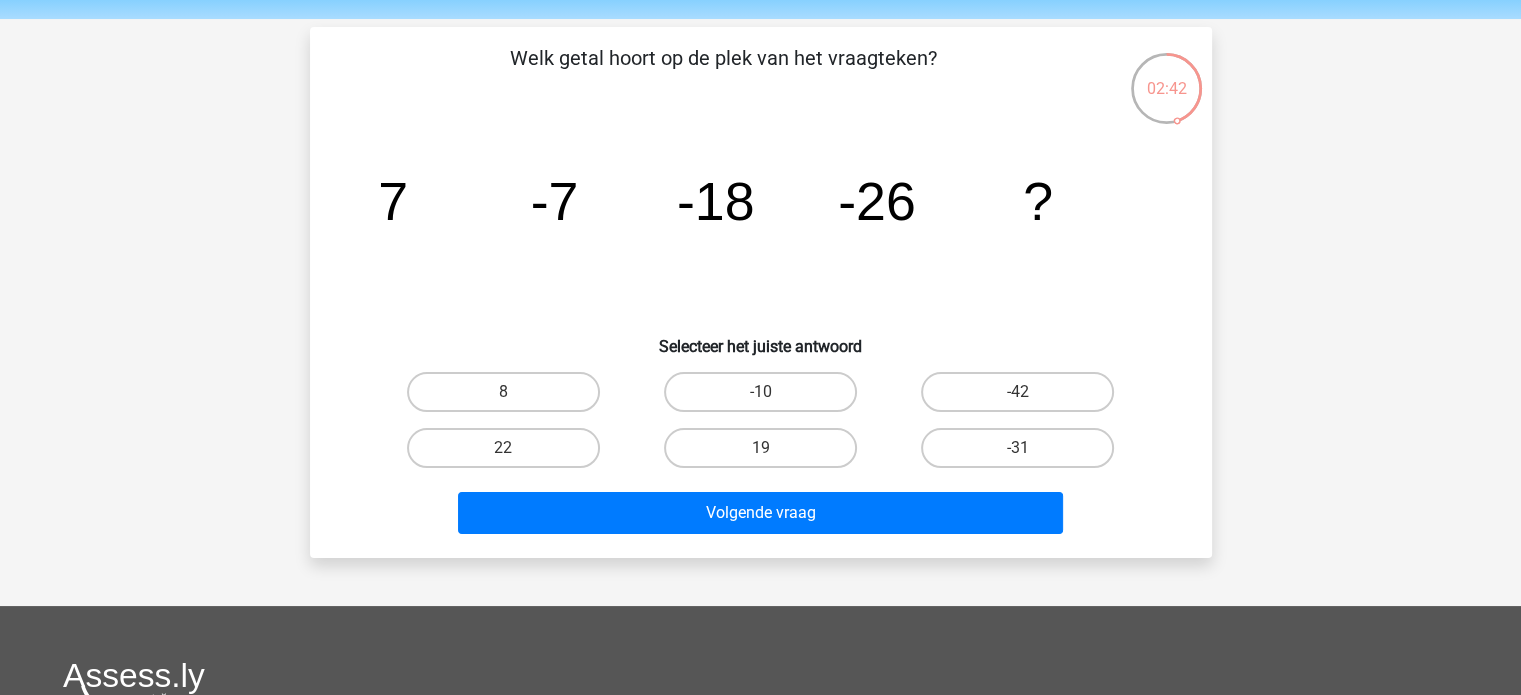 scroll, scrollTop: 100, scrollLeft: 0, axis: vertical 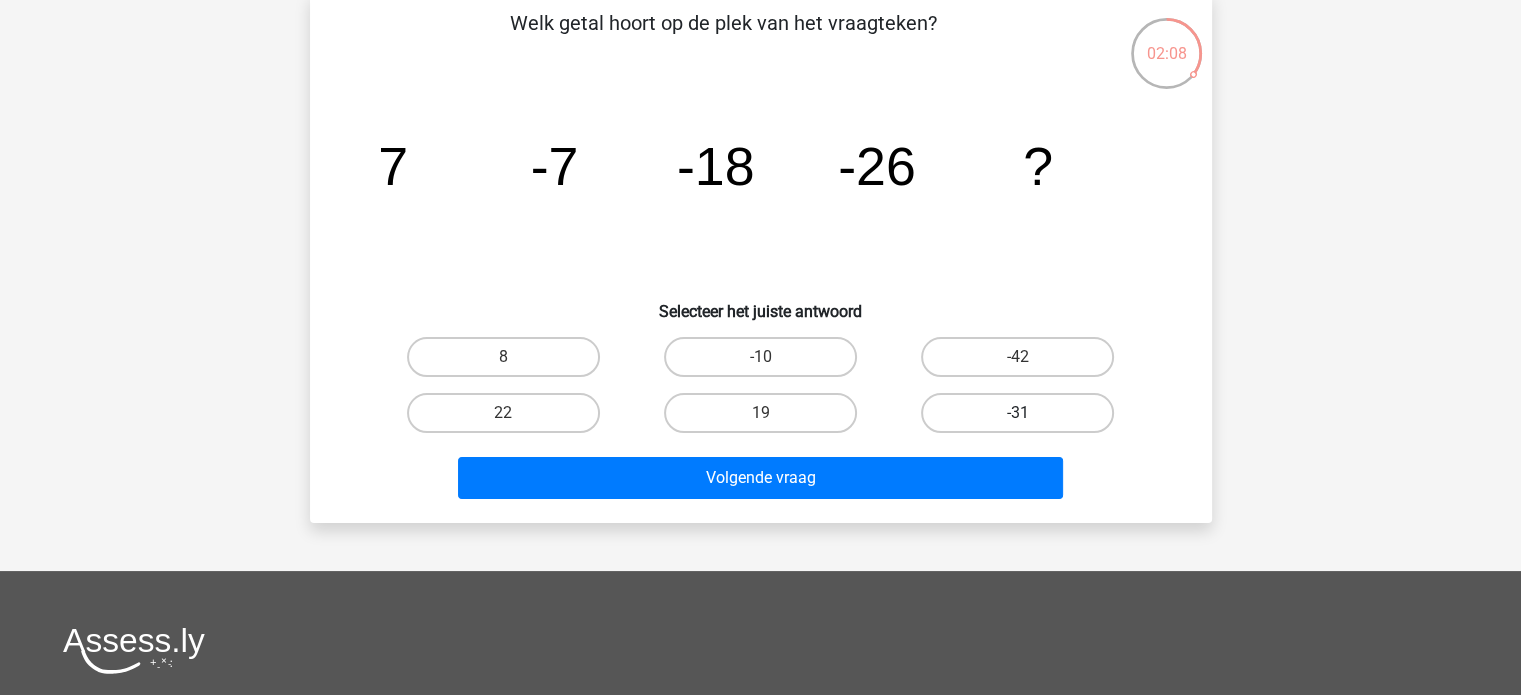 click on "-31" at bounding box center [1017, 413] 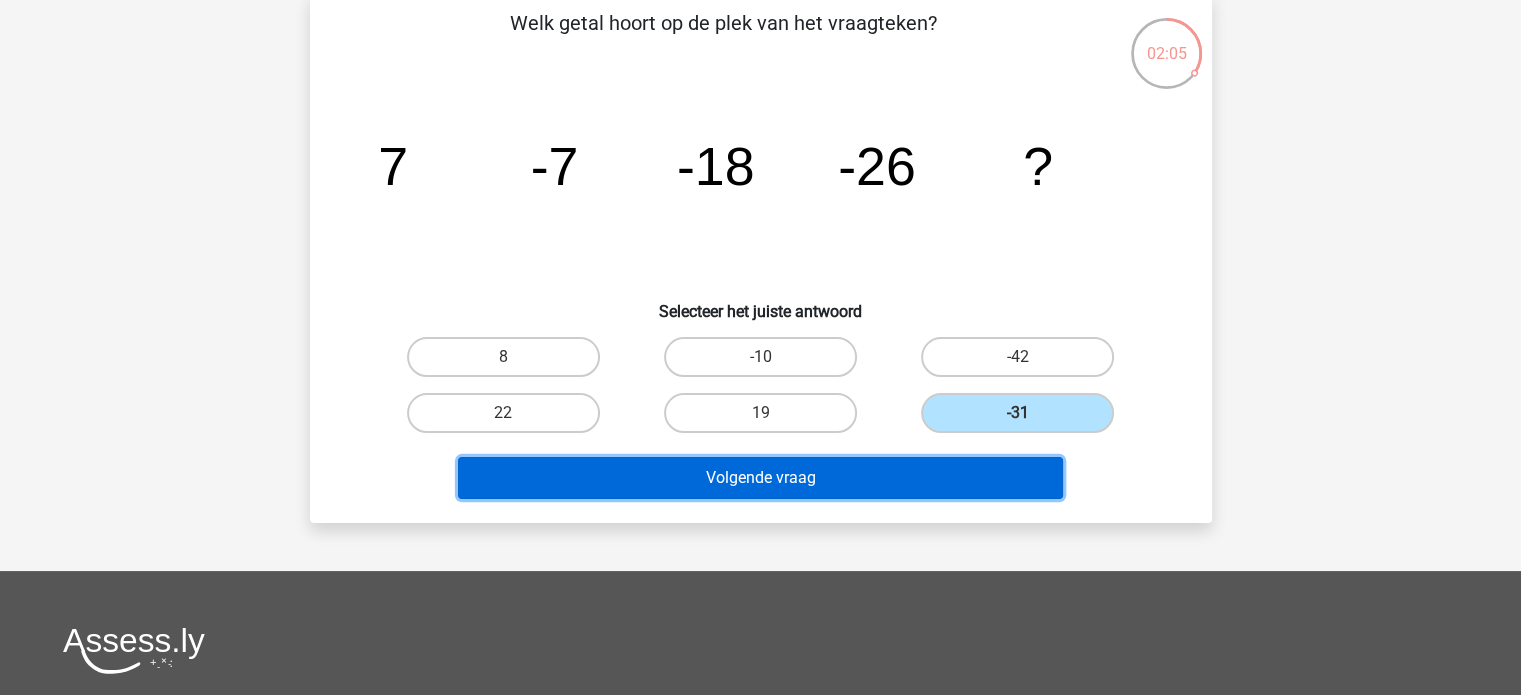 click on "Volgende vraag" at bounding box center (760, 478) 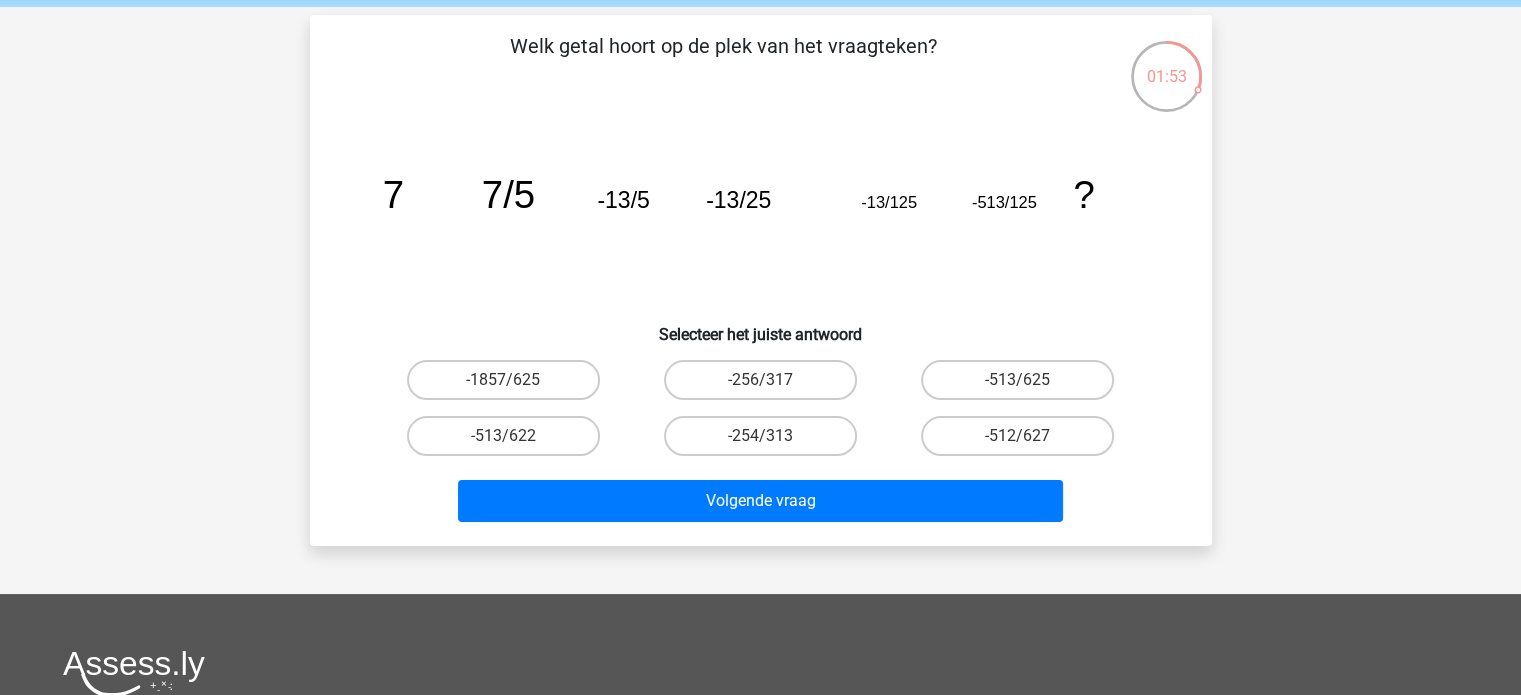 scroll, scrollTop: 200, scrollLeft: 0, axis: vertical 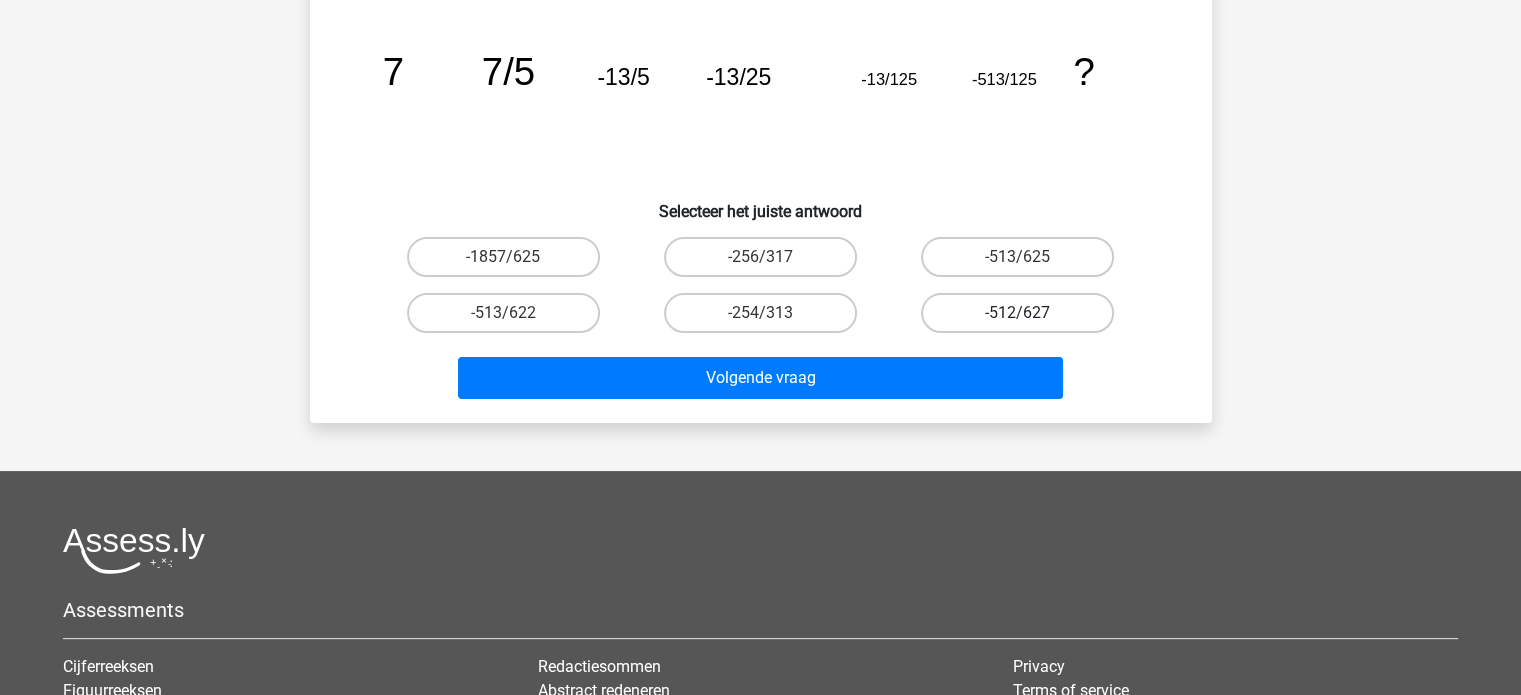 click on "-512/627" at bounding box center (1017, 313) 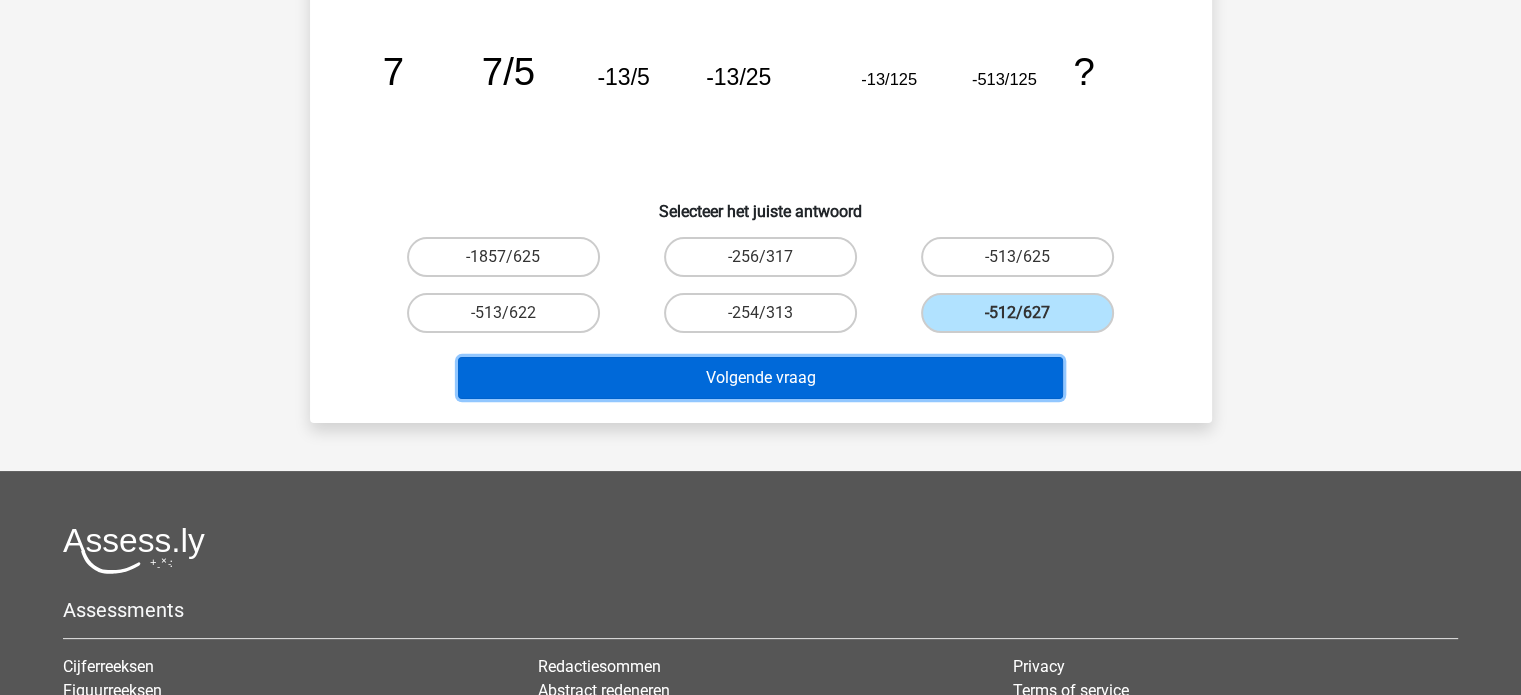 click on "Volgende vraag" at bounding box center [760, 378] 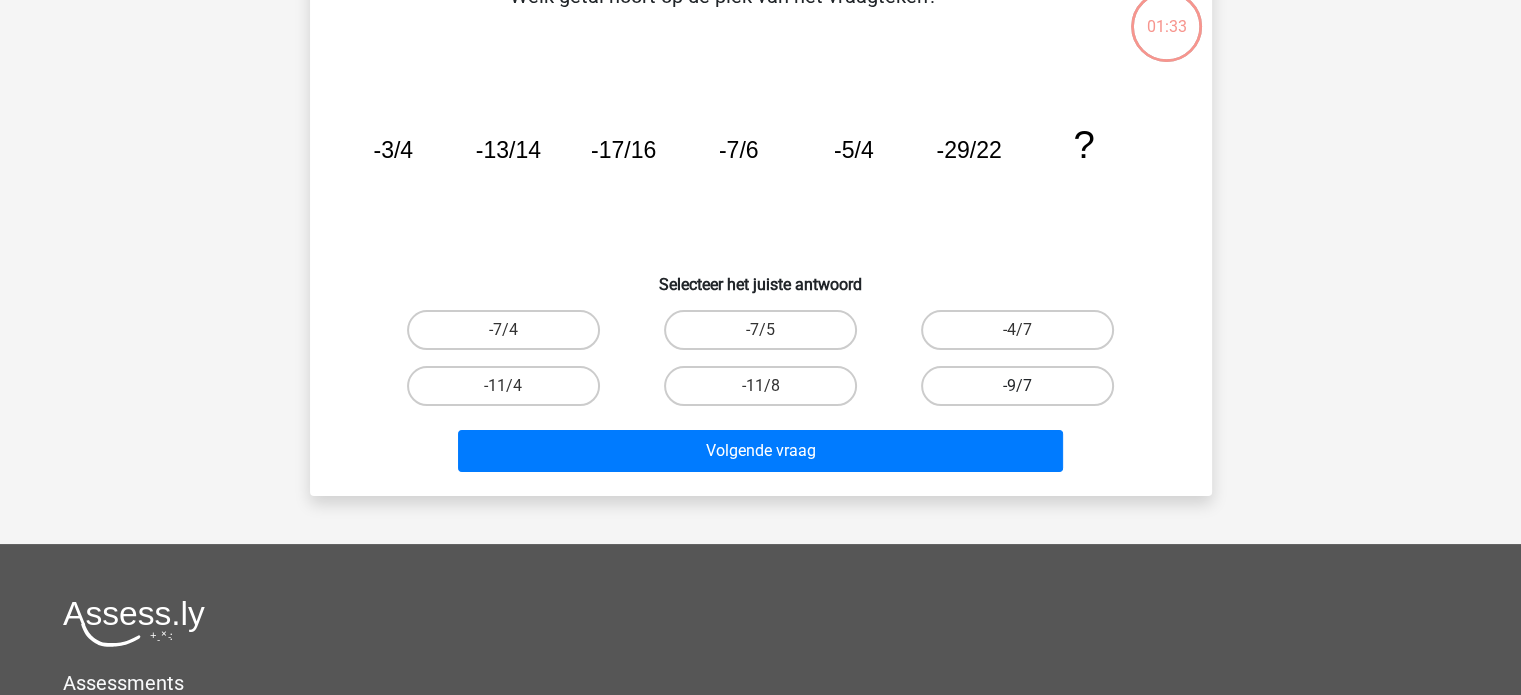 scroll, scrollTop: 92, scrollLeft: 0, axis: vertical 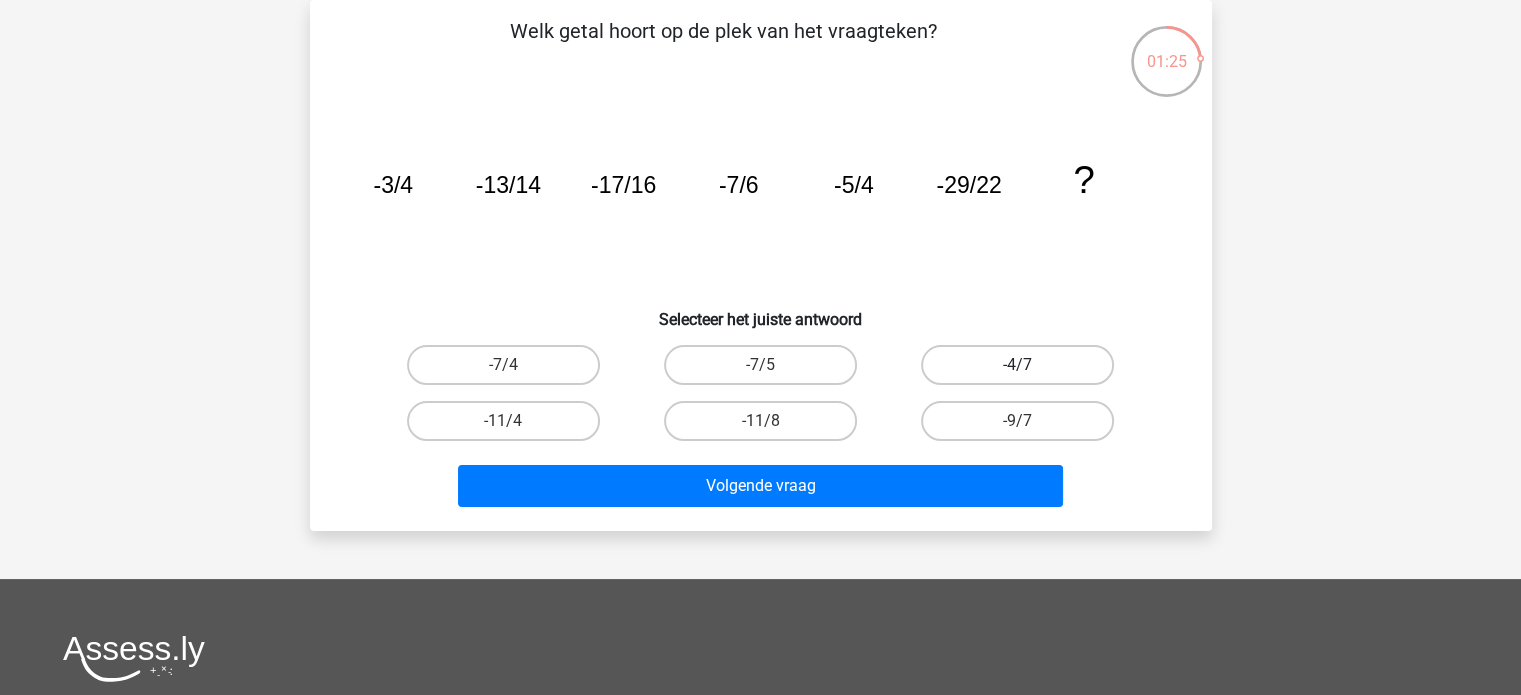 click on "-4/7" at bounding box center [1017, 365] 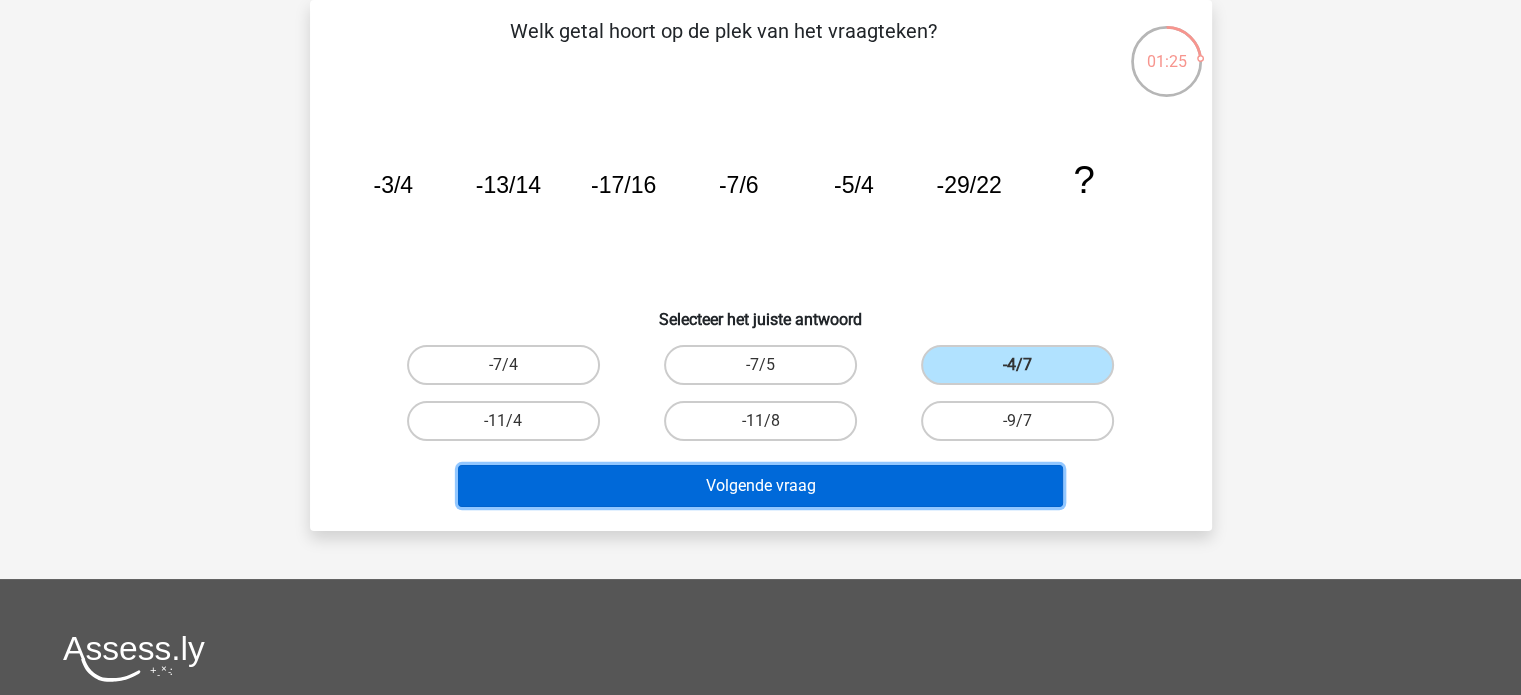 click on "Volgende vraag" at bounding box center [760, 486] 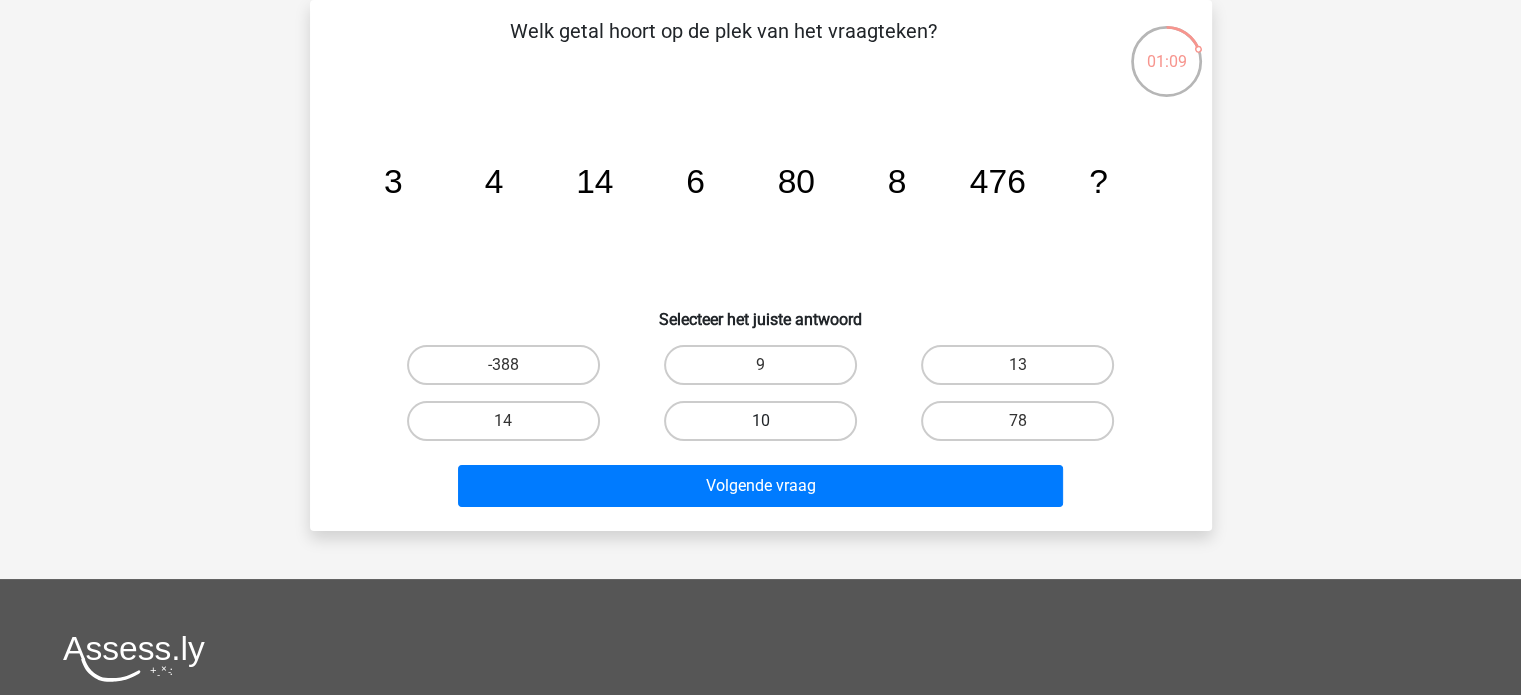 click on "10" at bounding box center (760, 421) 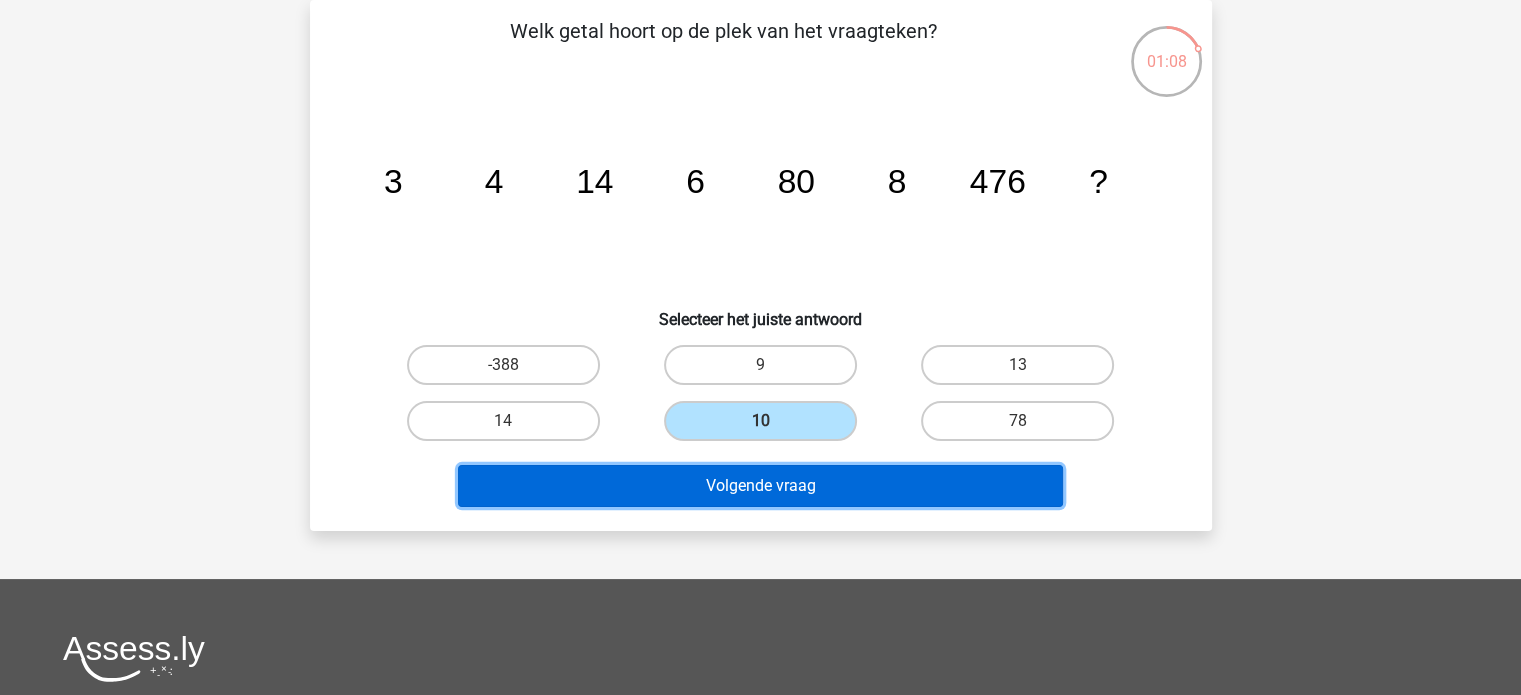 click on "Volgende vraag" at bounding box center (760, 486) 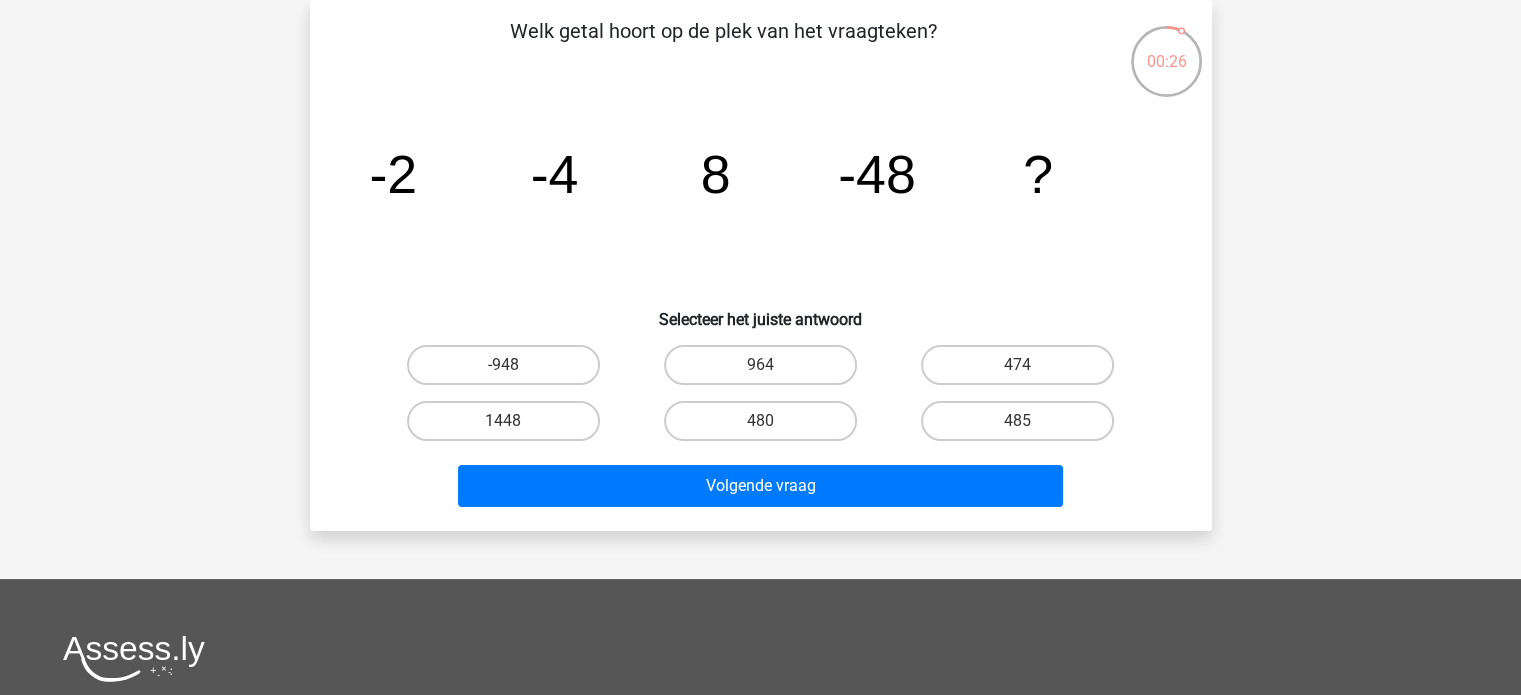 click on "480" at bounding box center (766, 427) 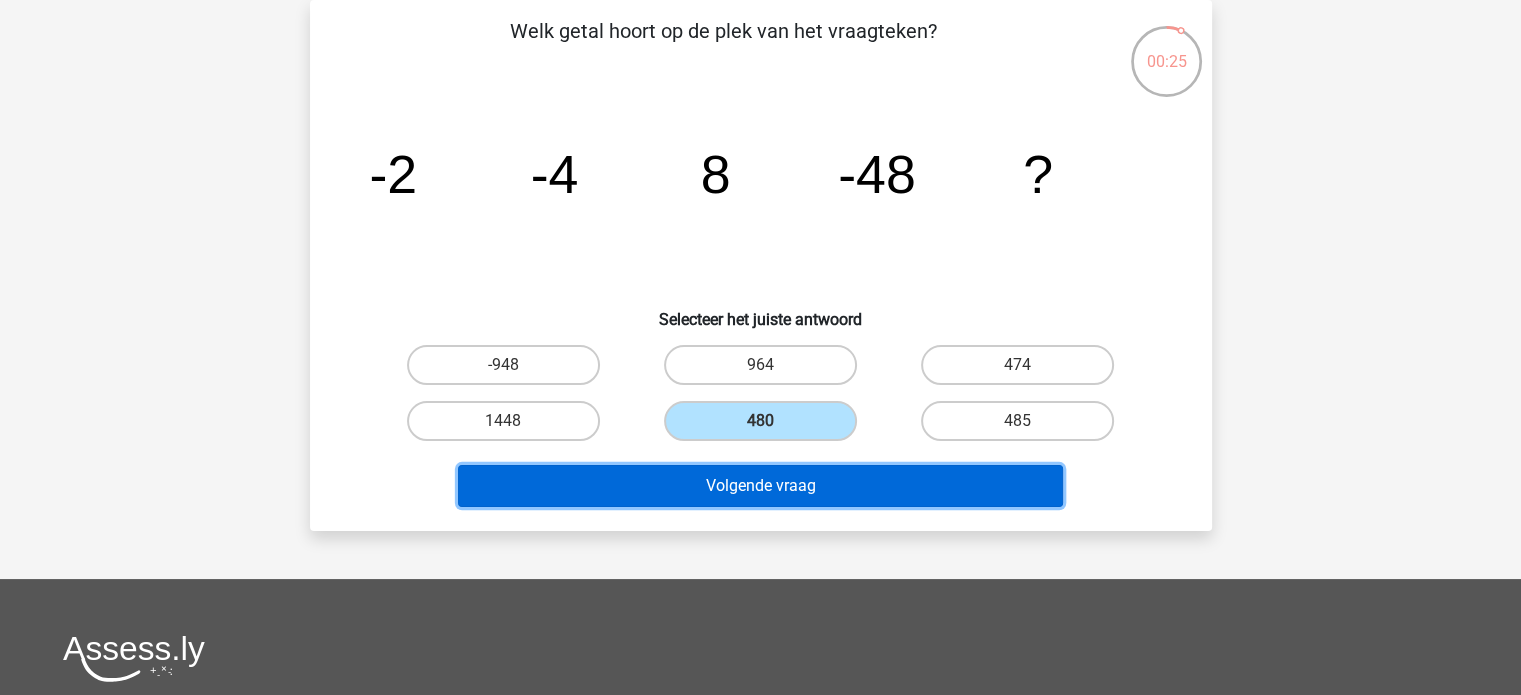 click on "Volgende vraag" at bounding box center [760, 486] 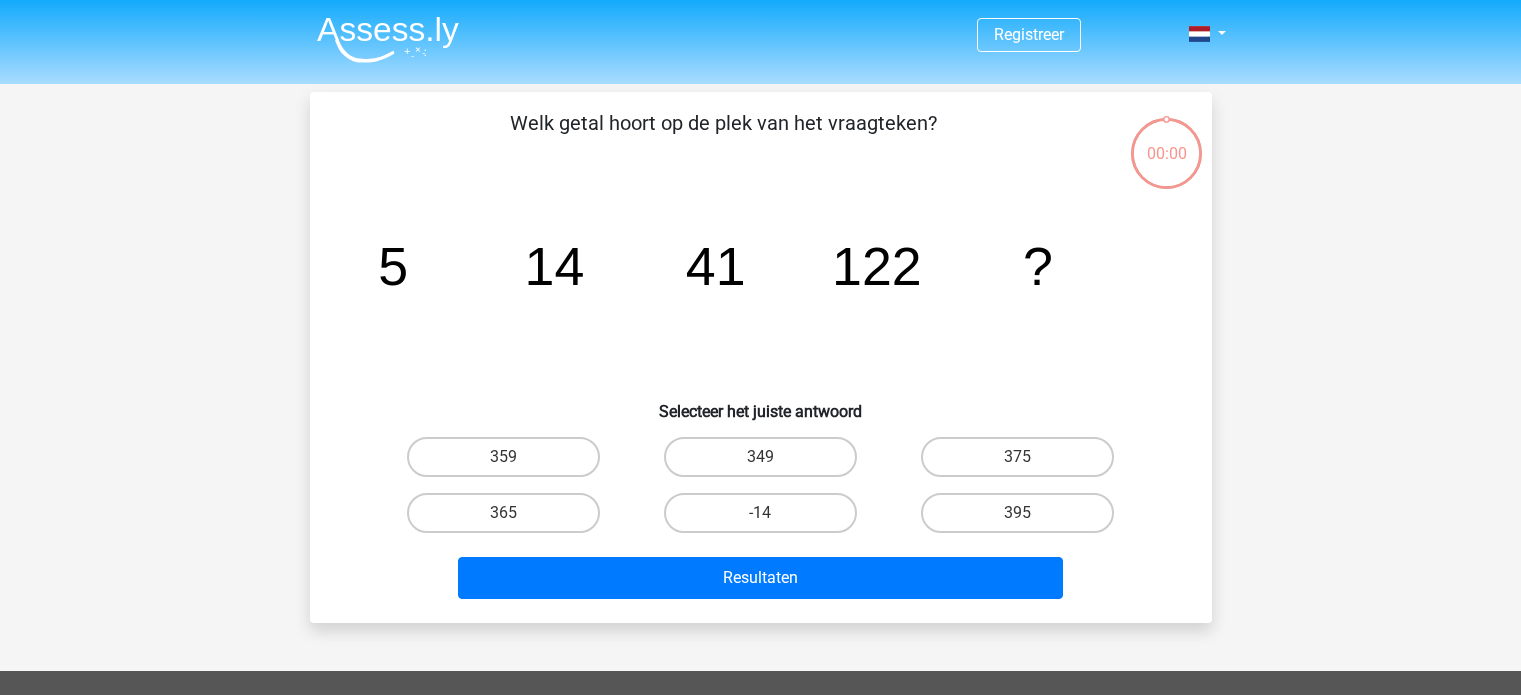 scroll, scrollTop: 92, scrollLeft: 0, axis: vertical 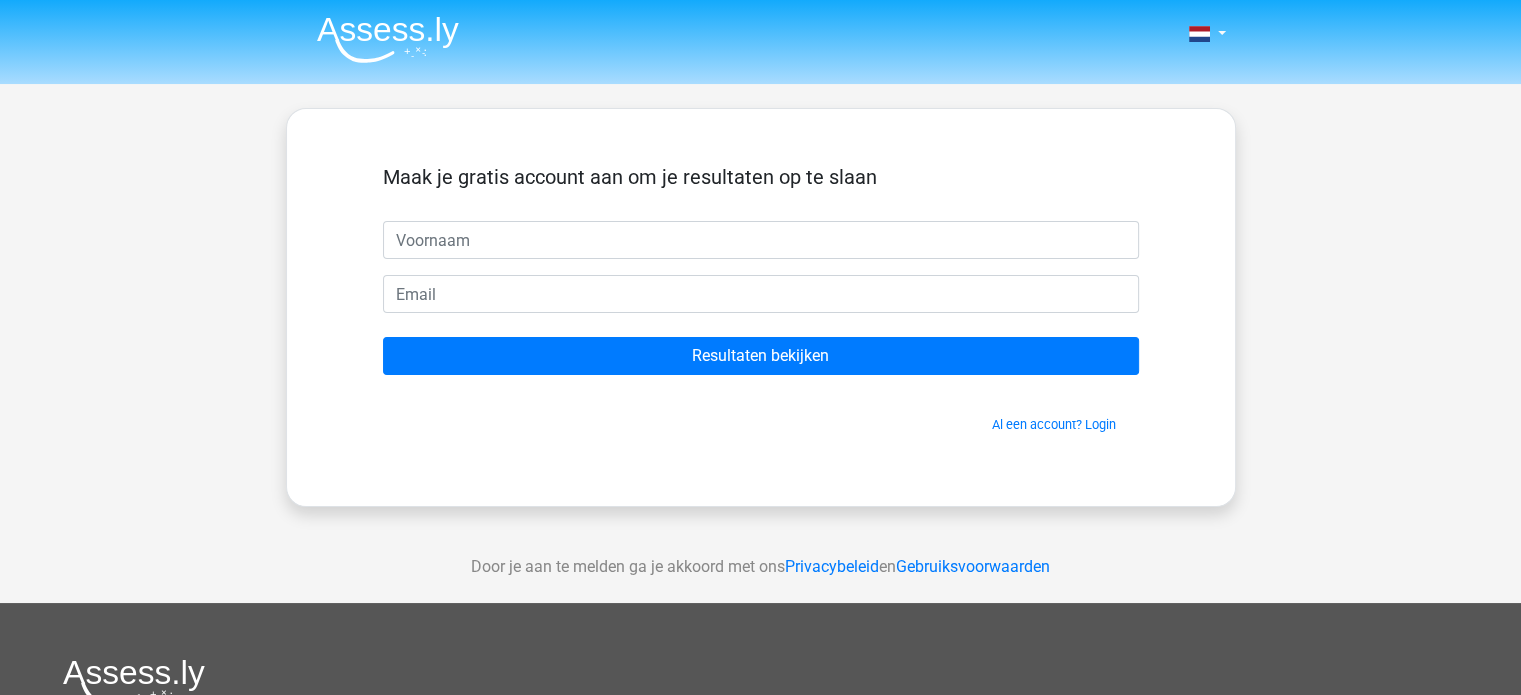 click at bounding box center [761, 240] 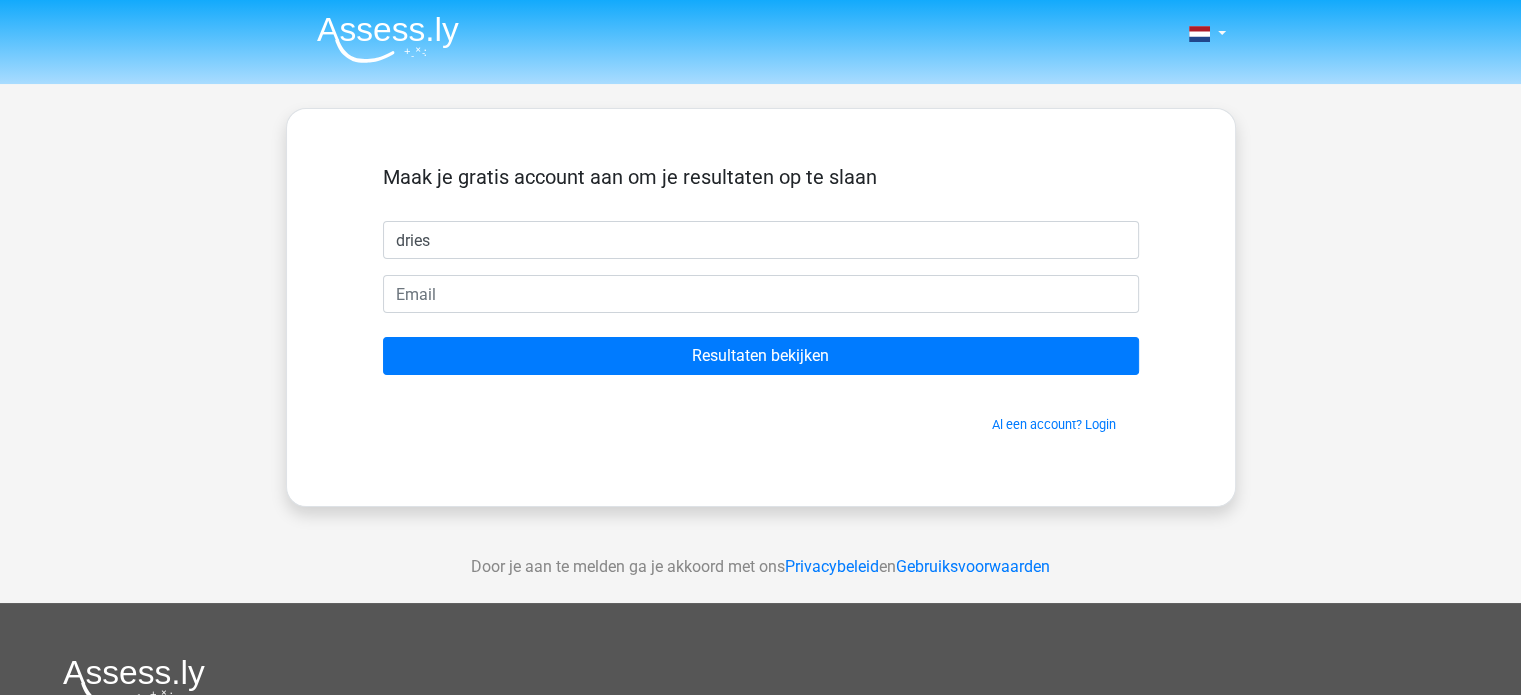 type on "dries" 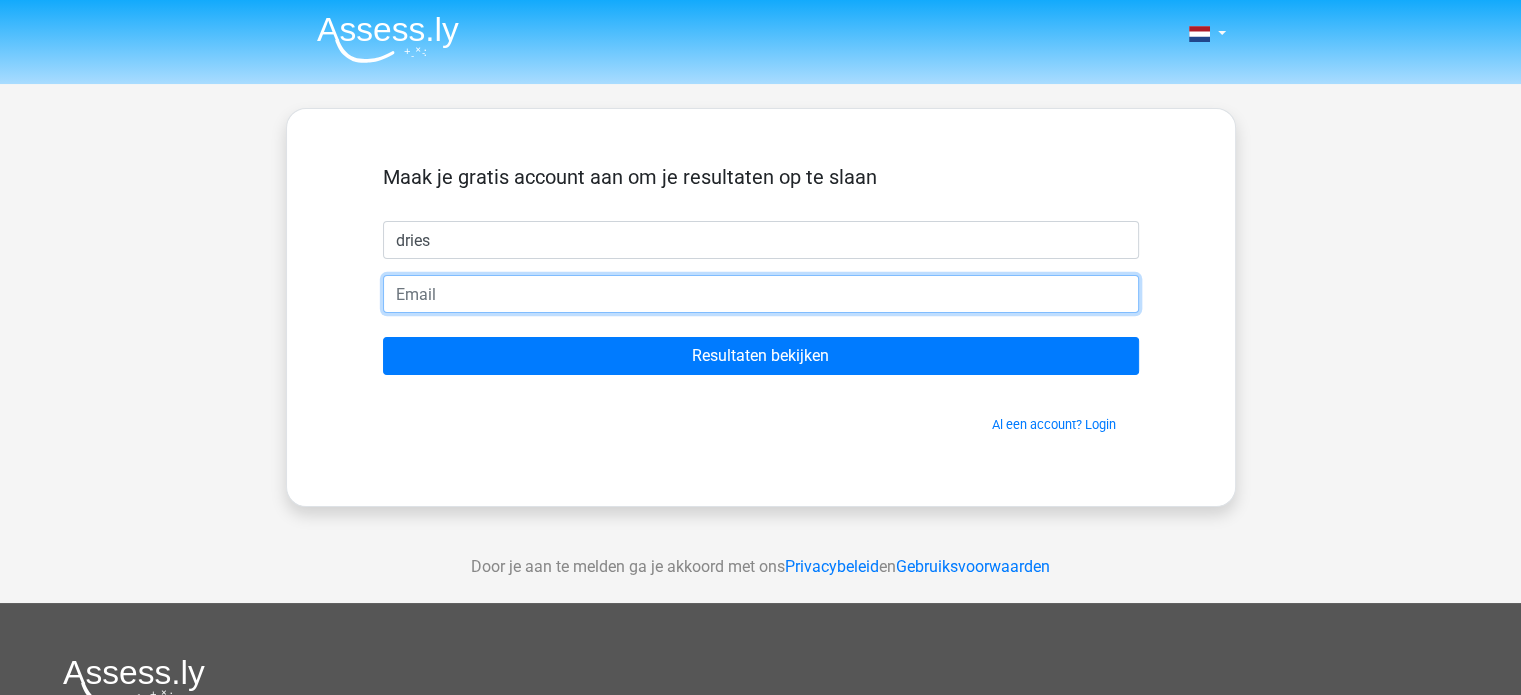 click at bounding box center (761, 294) 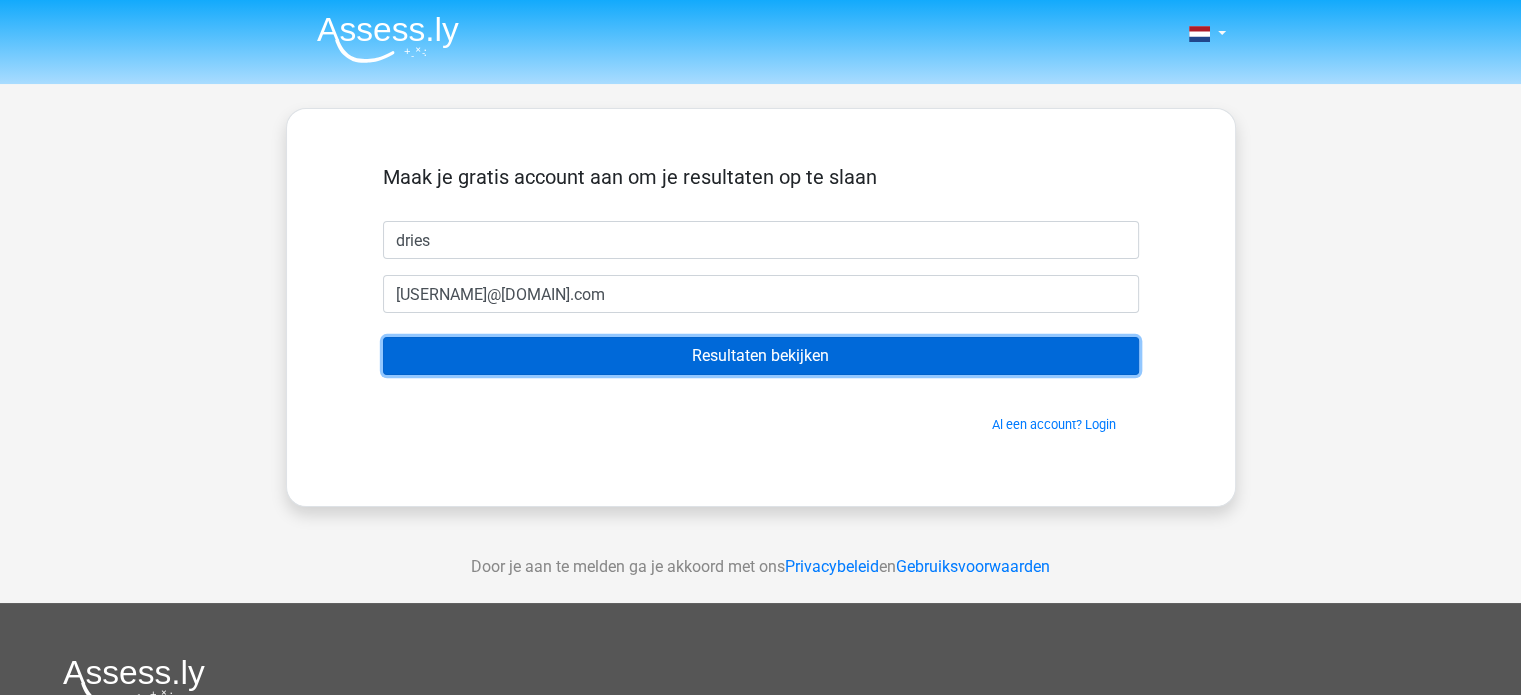 click on "Resultaten bekijken" at bounding box center (761, 356) 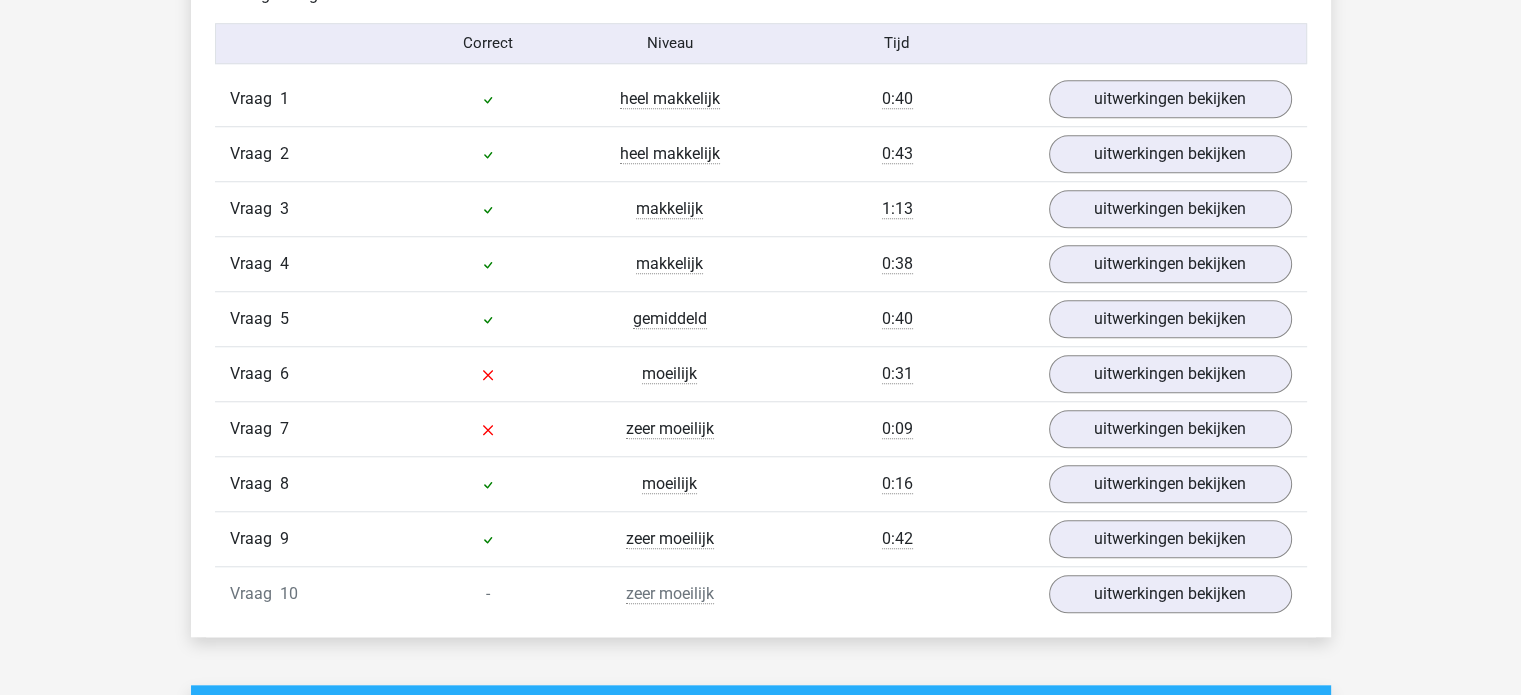 scroll, scrollTop: 1700, scrollLeft: 0, axis: vertical 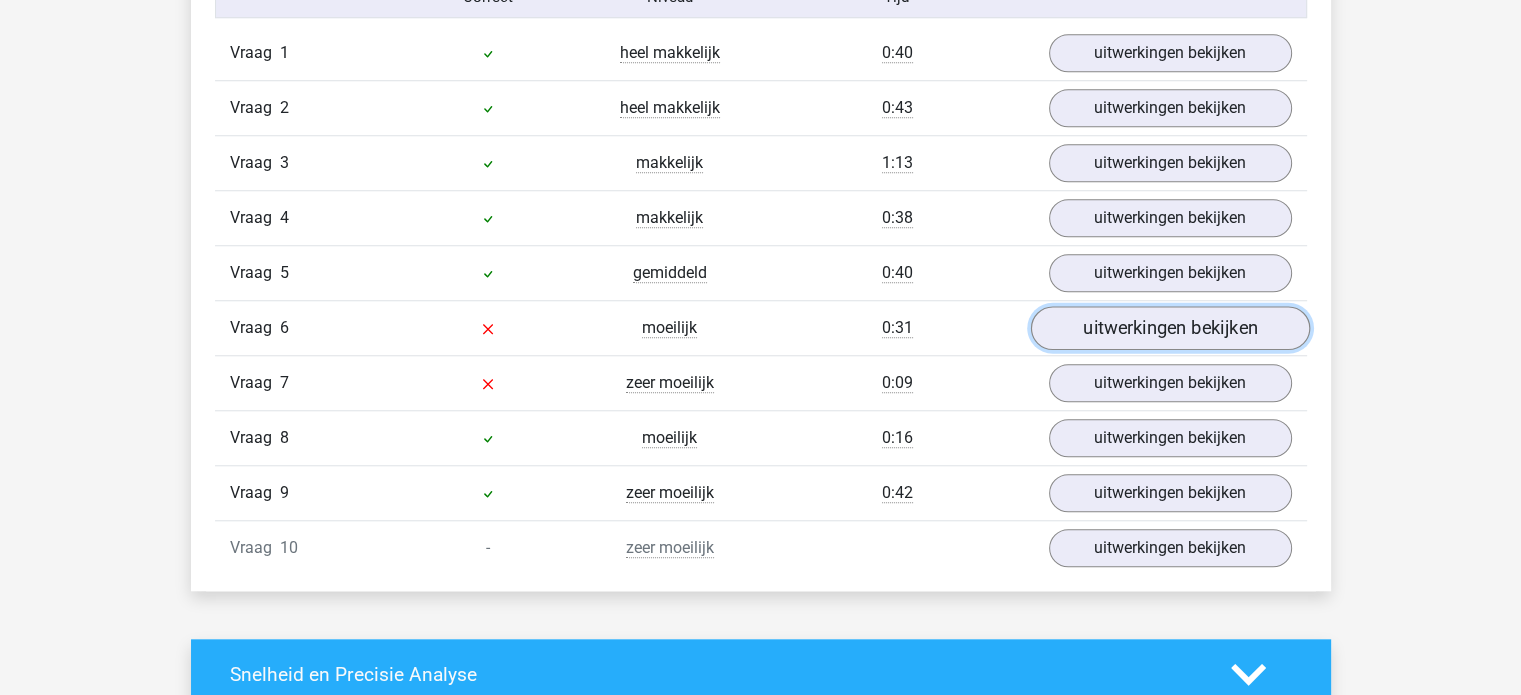 click on "uitwerkingen bekijken" at bounding box center (1169, 328) 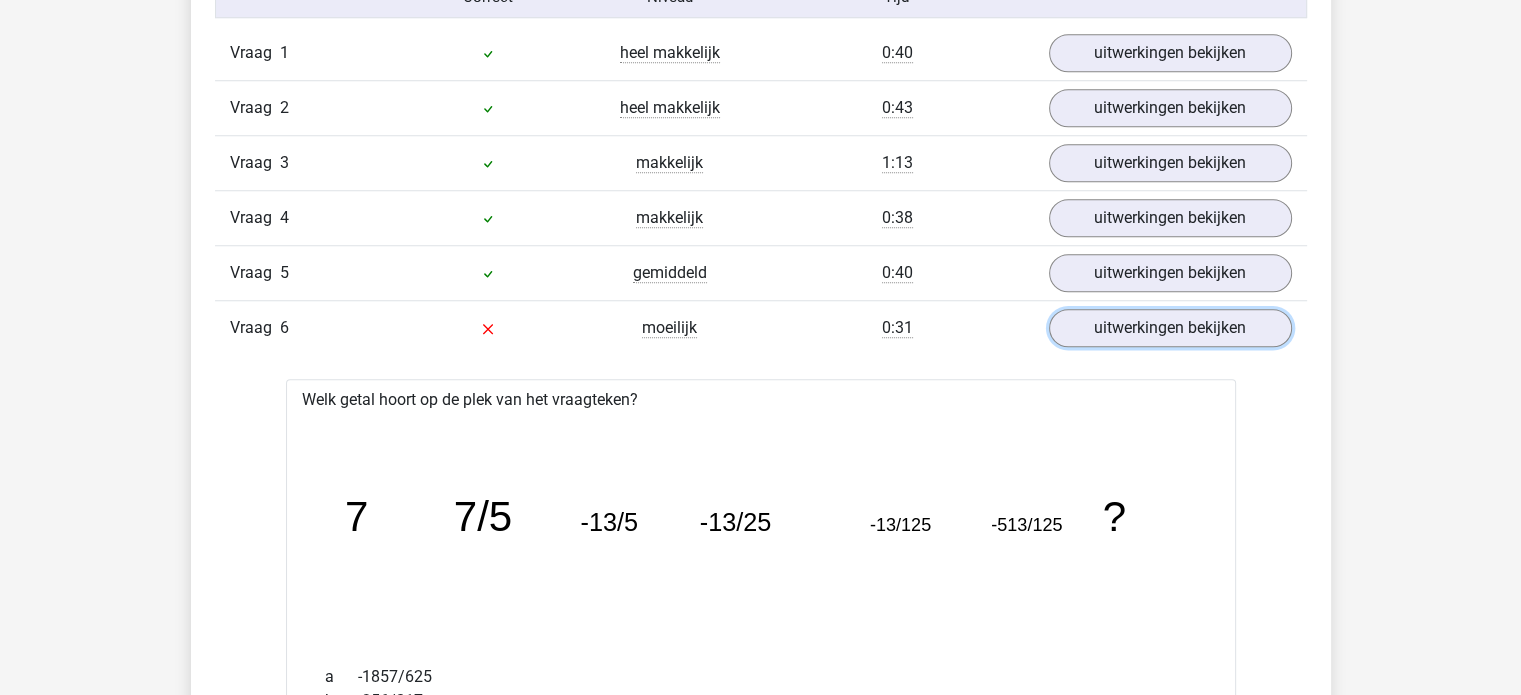 scroll, scrollTop: 1628, scrollLeft: 0, axis: vertical 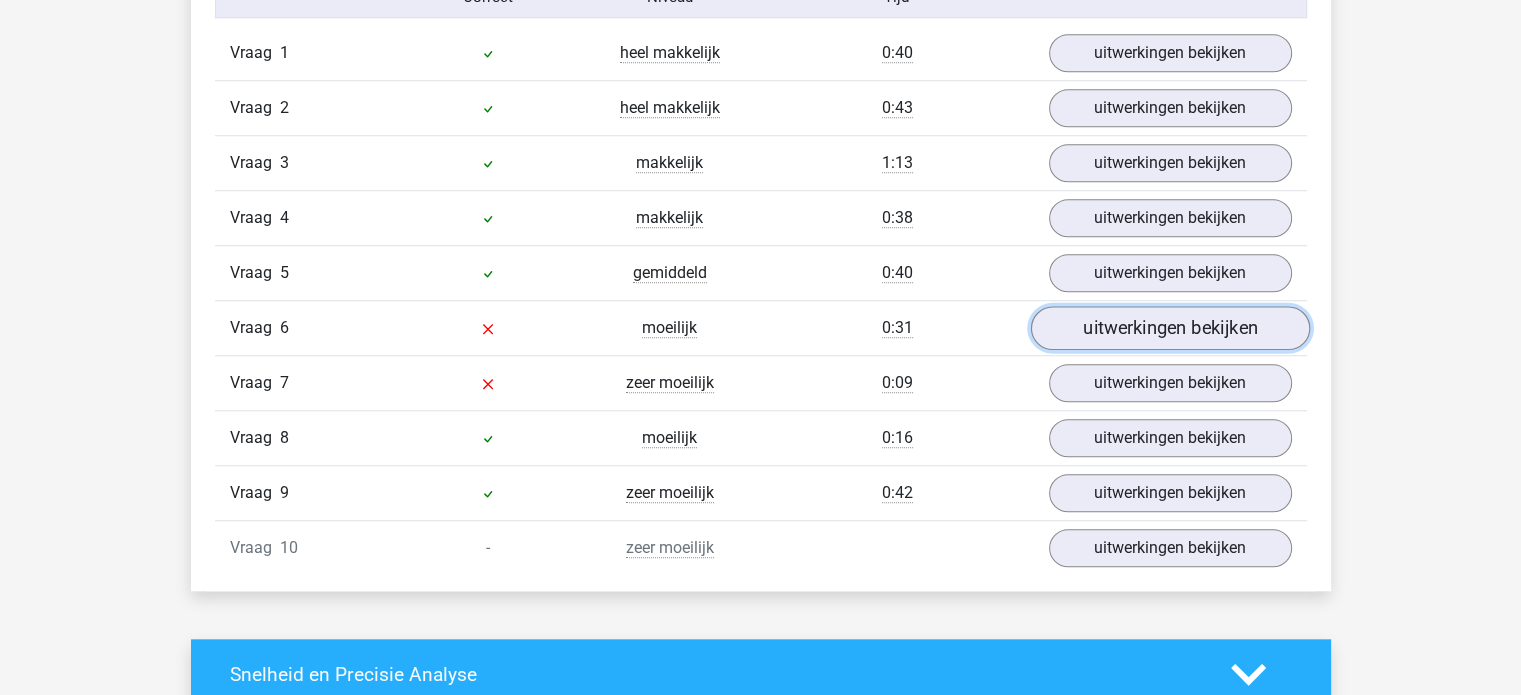 click on "uitwerkingen bekijken" at bounding box center (1169, 328) 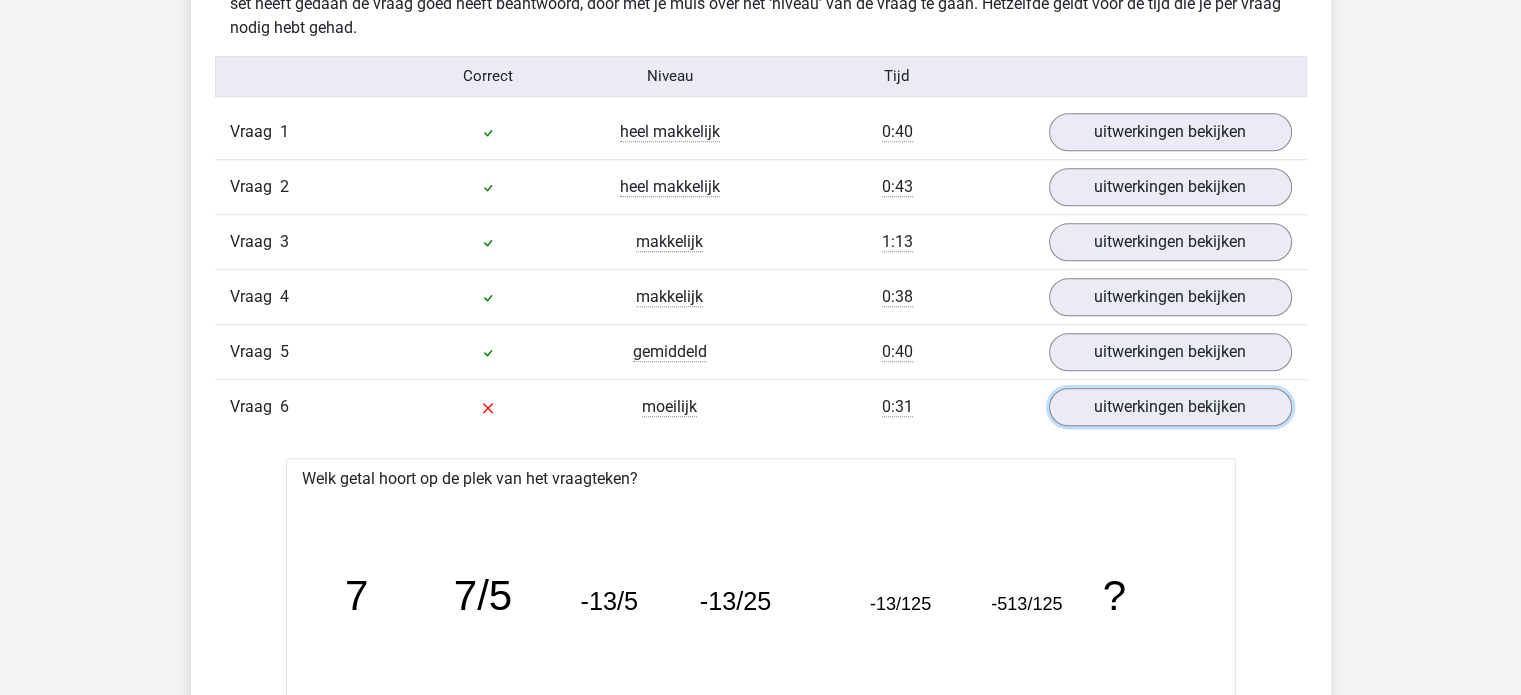scroll, scrollTop: 1620, scrollLeft: 0, axis: vertical 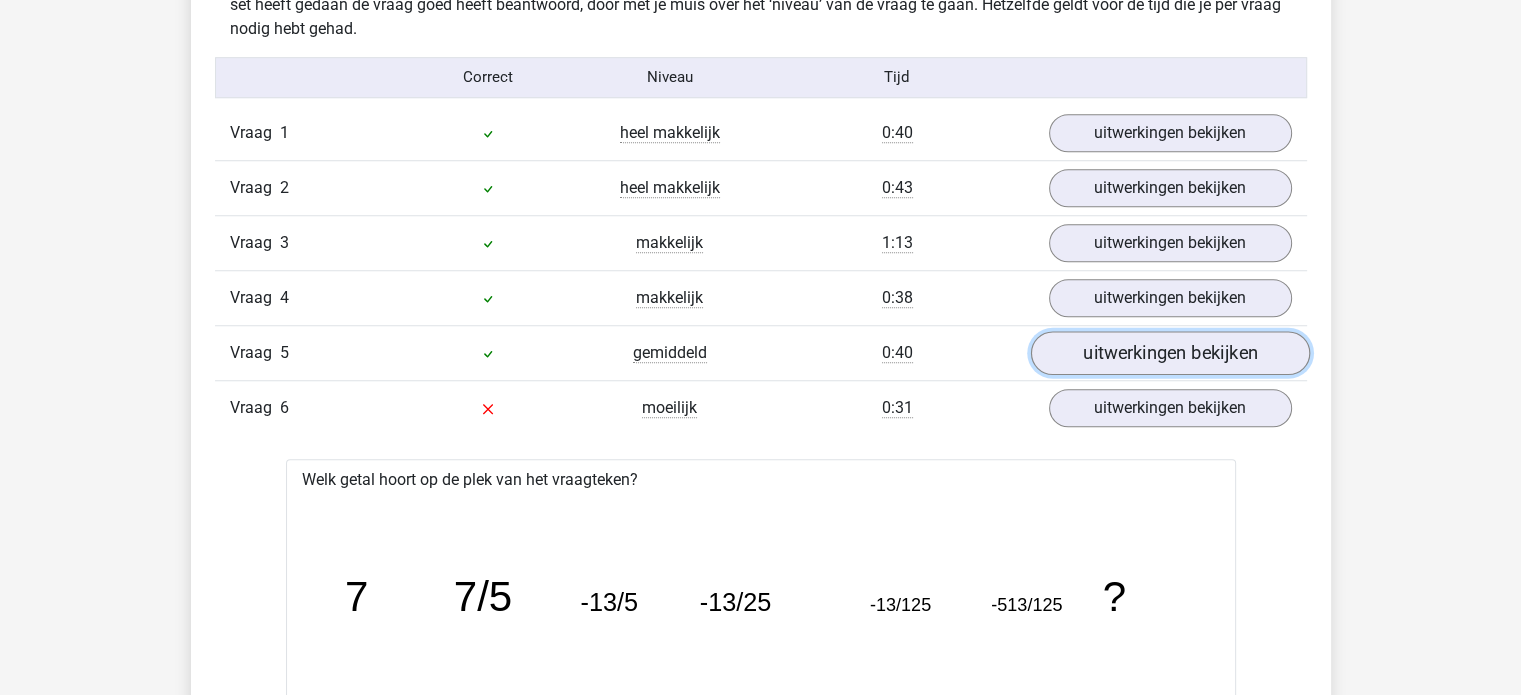 click on "uitwerkingen bekijken" at bounding box center [1169, 353] 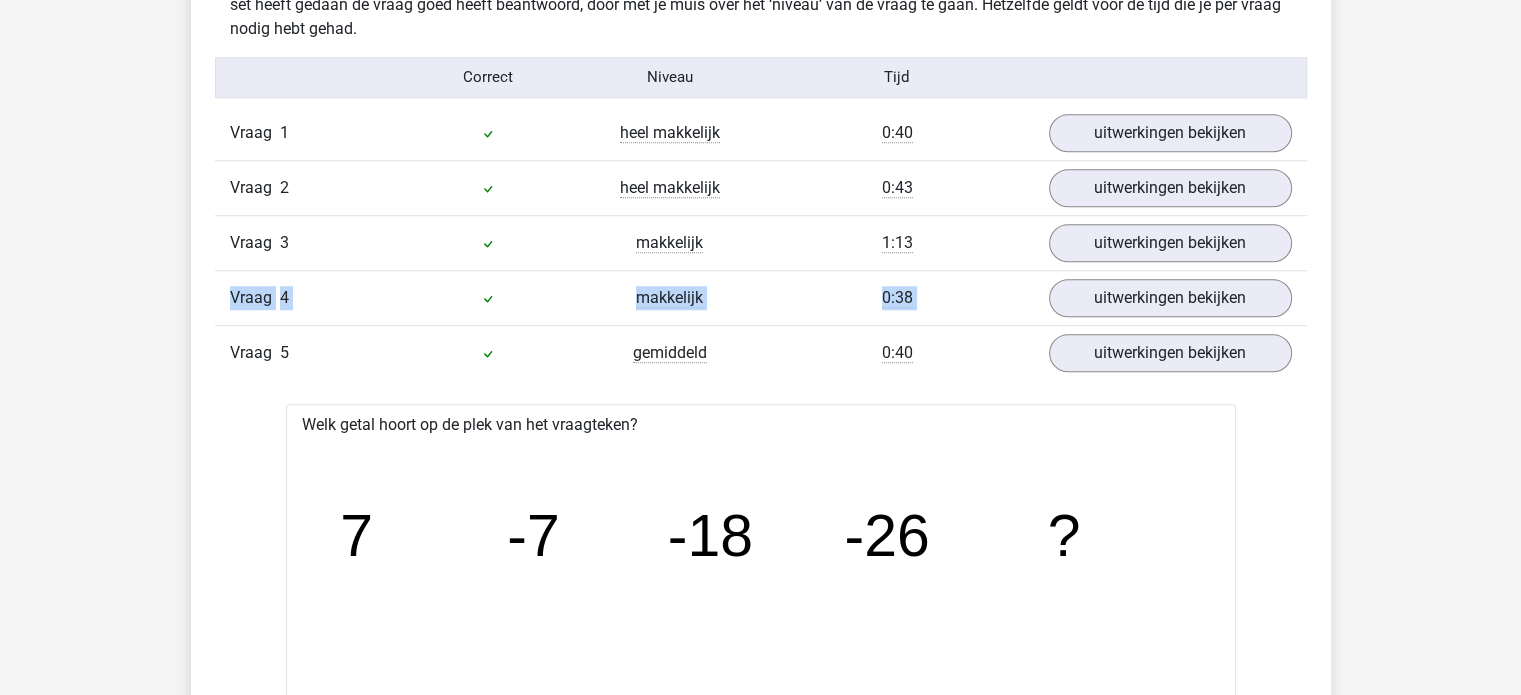 drag, startPoint x: 1513, startPoint y: 223, endPoint x: 1525, endPoint y: 286, distance: 64.132675 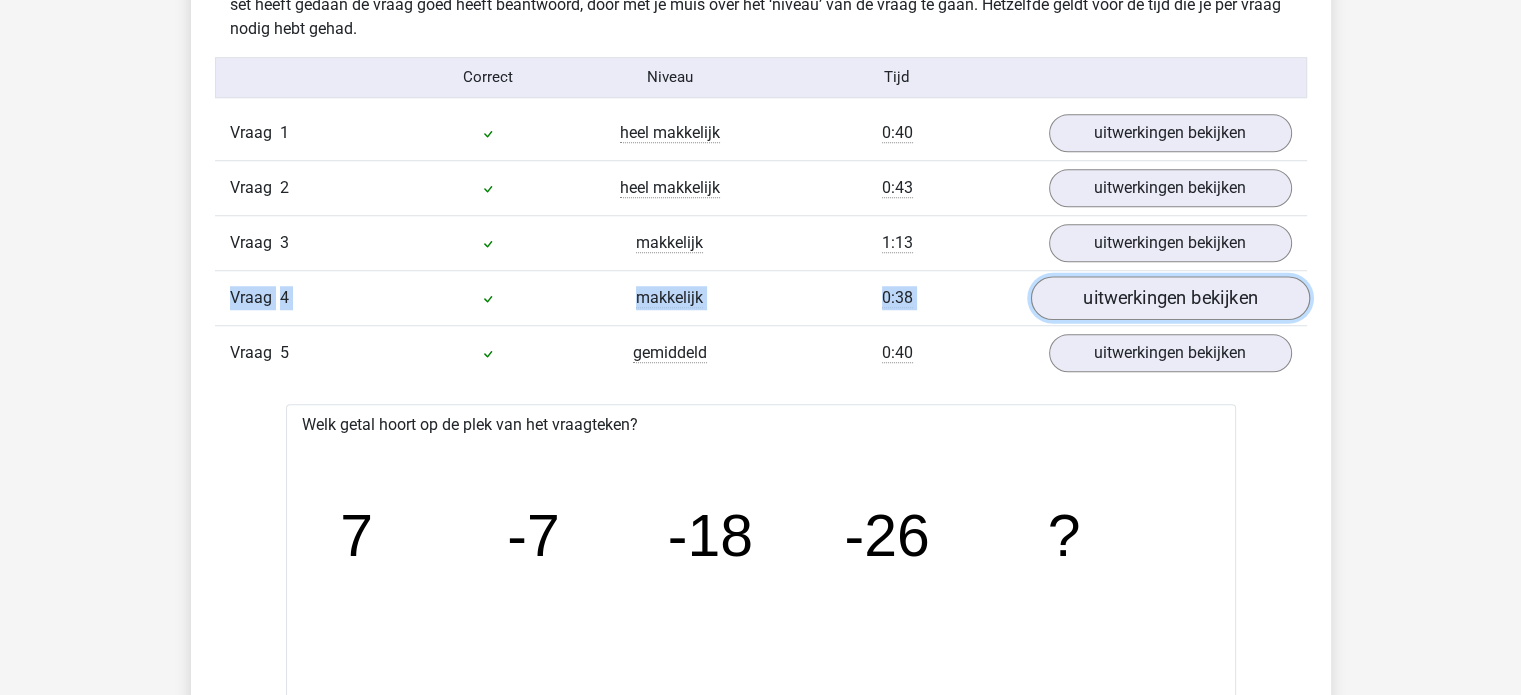 click on "uitwerkingen bekijken" at bounding box center [1169, 298] 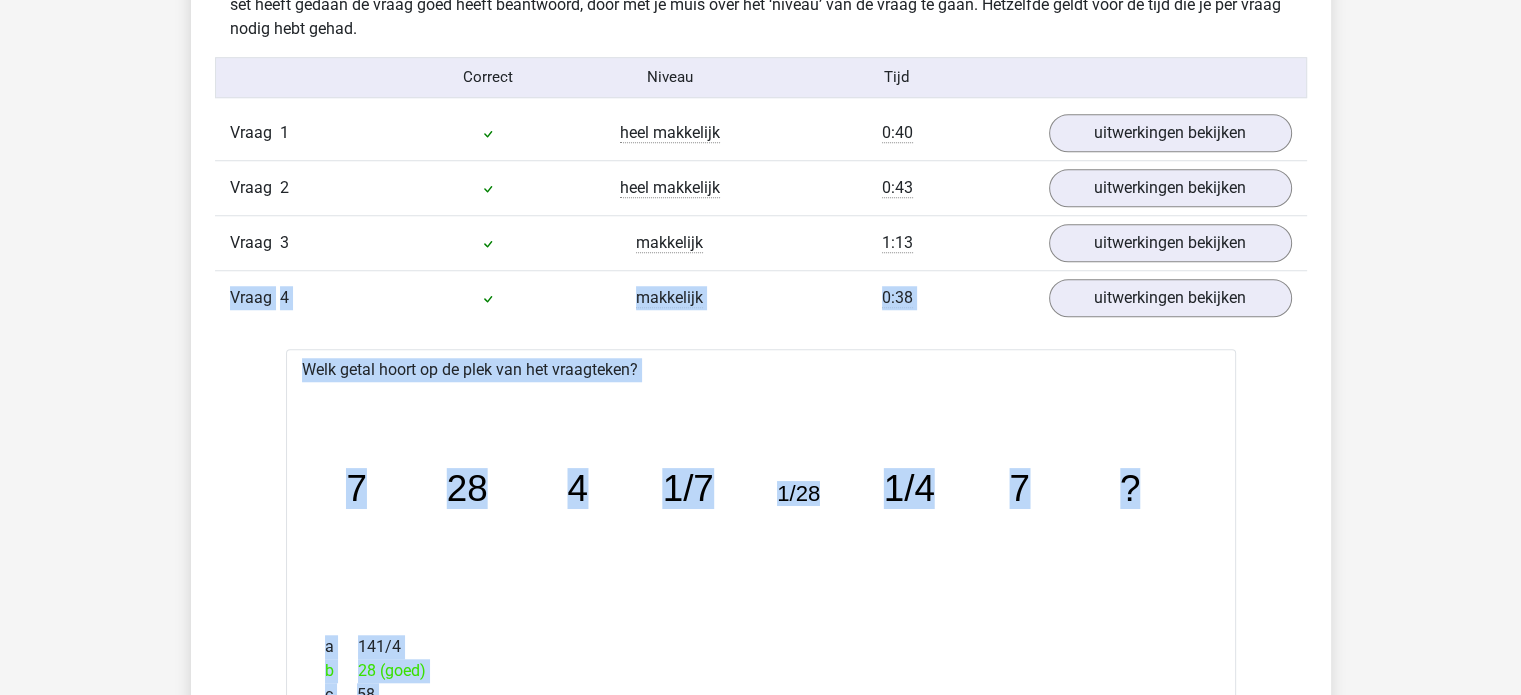 click on "Kies  premium
dries
dries.bourgois@telenet.be" at bounding box center [760, 2169] 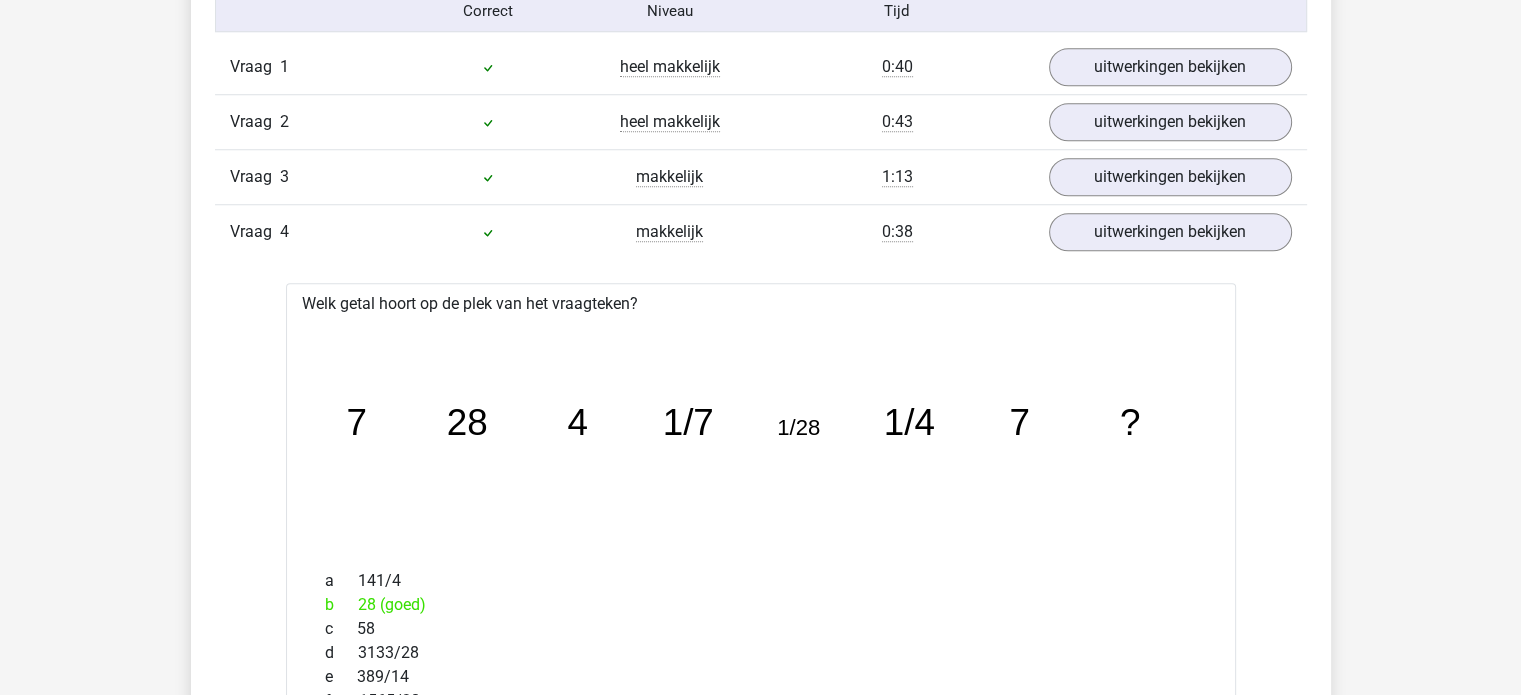 scroll, scrollTop: 480, scrollLeft: 0, axis: vertical 